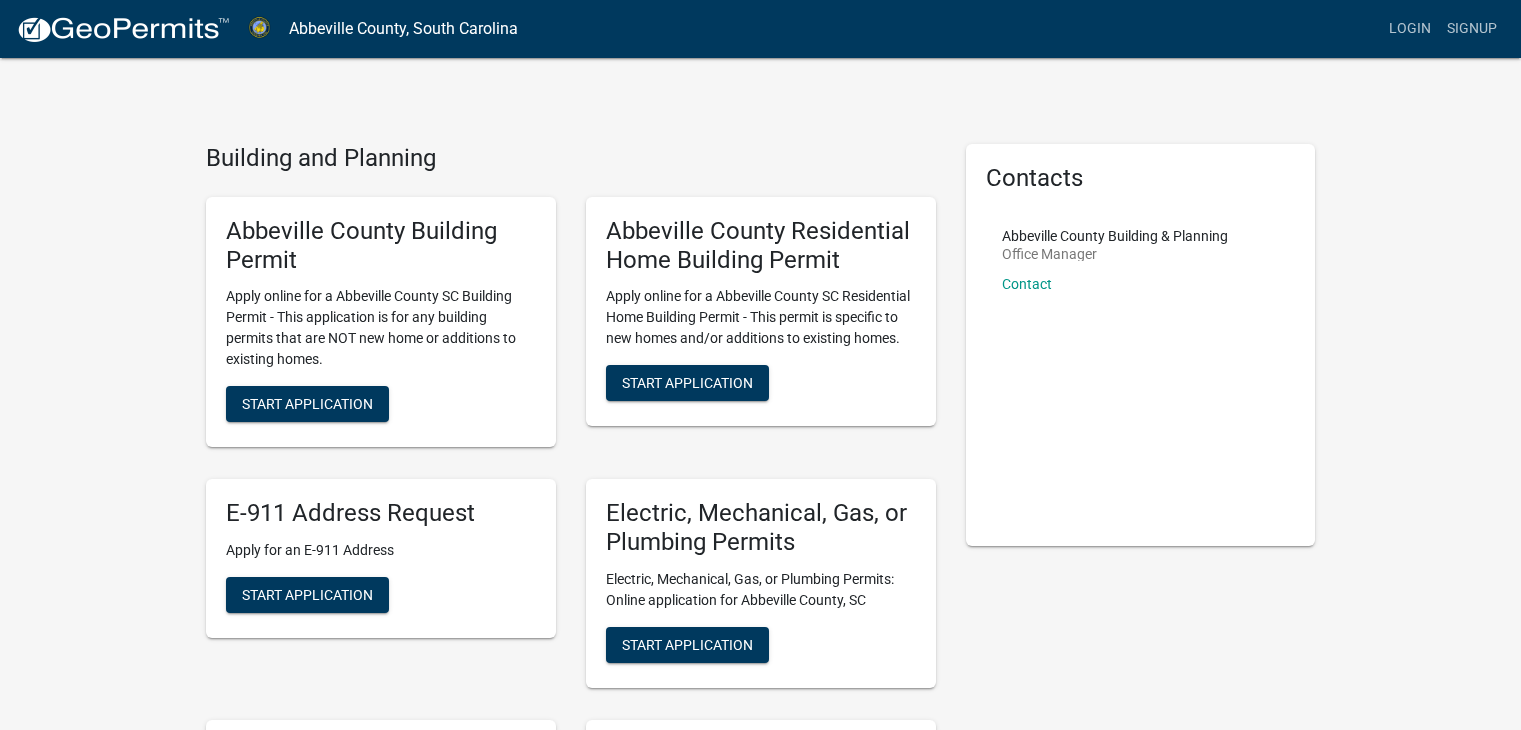 scroll, scrollTop: 0, scrollLeft: 0, axis: both 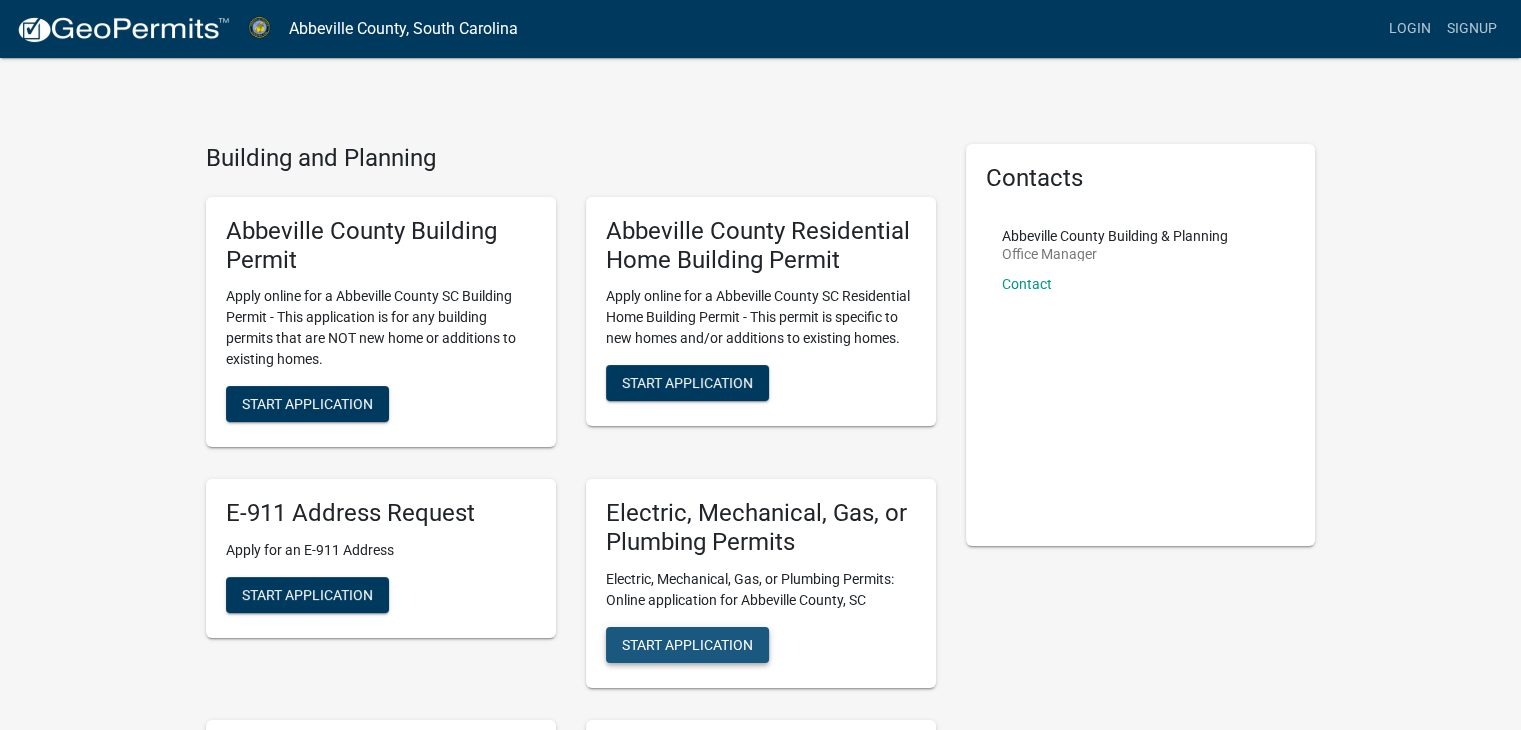 click on "Start Application" at bounding box center (687, 644) 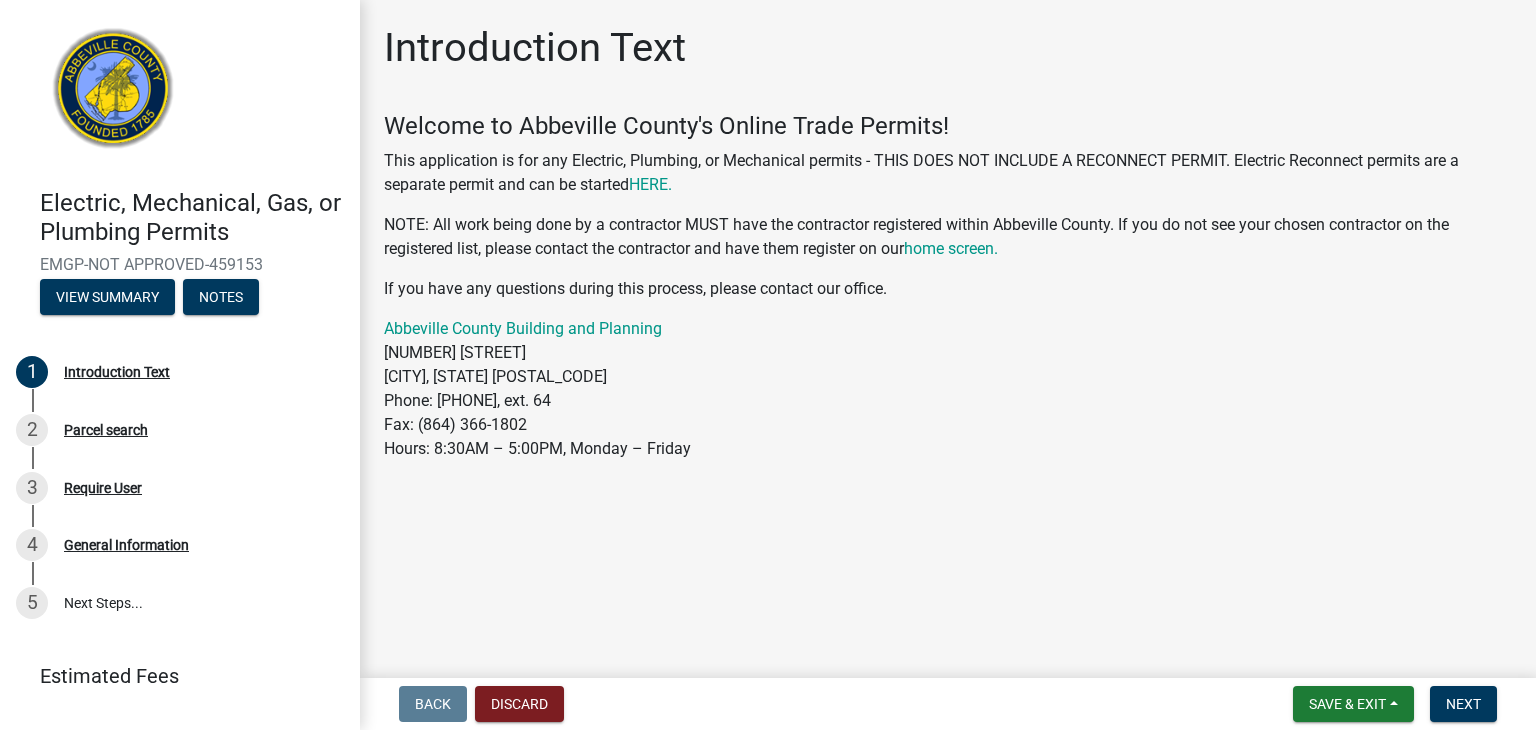 click on "Abbeville County Building and Planning [NUMBER] [STREET] [CITY], [STATE] [POSTAL_CODE] Phone: [PHONE], ext. 64 Fax: [PHONE] Hours: 8:30AM – 5:00PM, Monday – Friday" 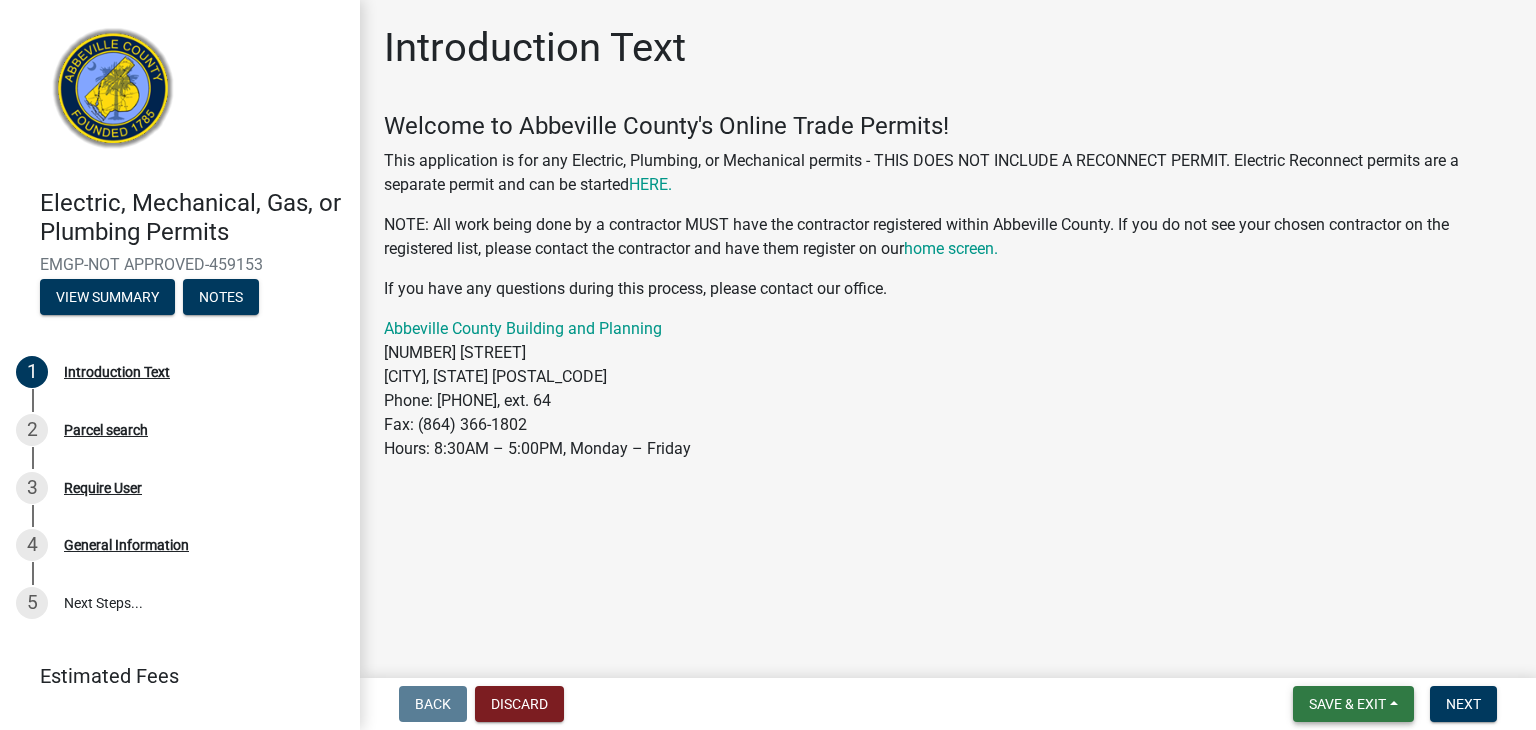 click on "Save & Exit" at bounding box center (1347, 704) 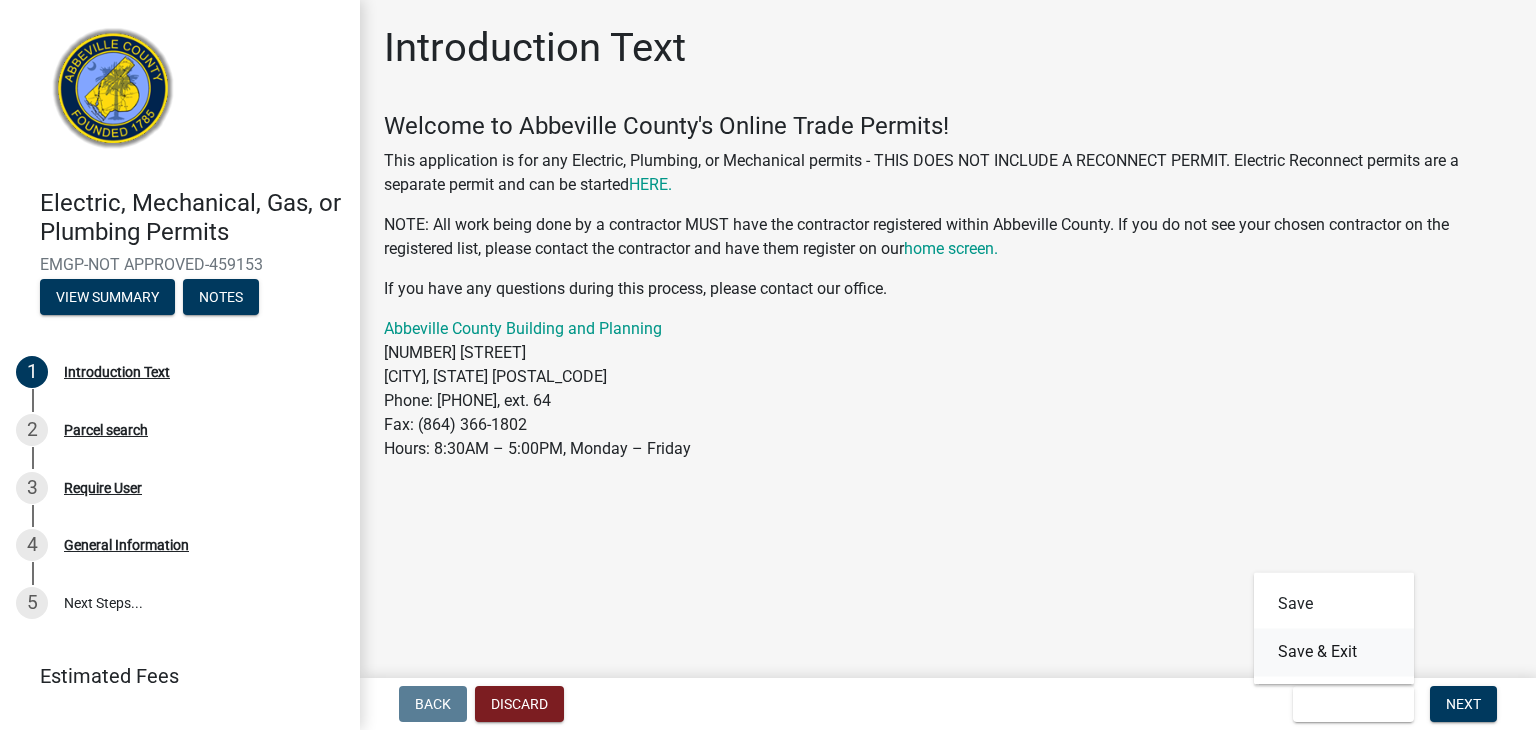 click on "Save & Exit" at bounding box center [1334, 652] 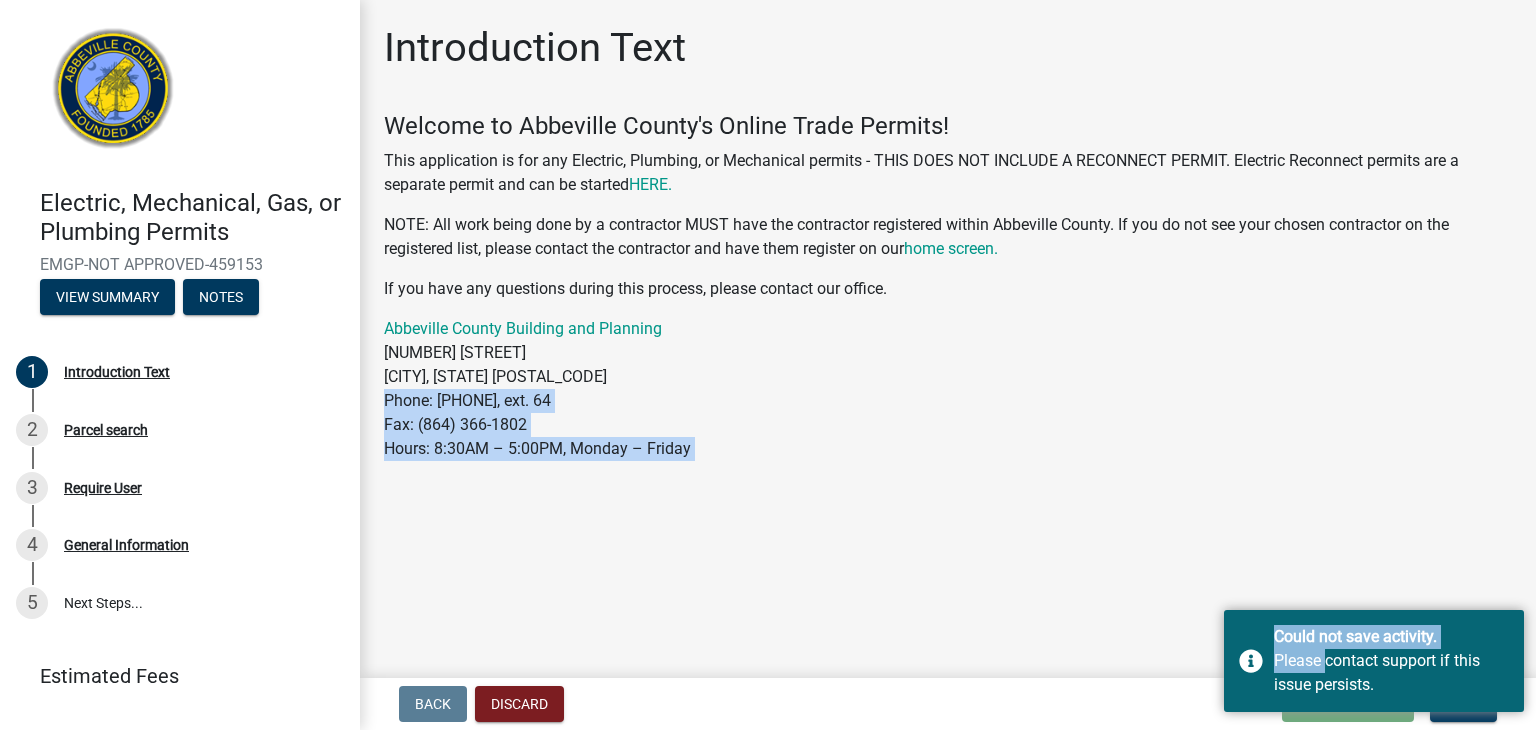 drag, startPoint x: 1319, startPoint y: 653, endPoint x: 944, endPoint y: 394, distance: 455.74774 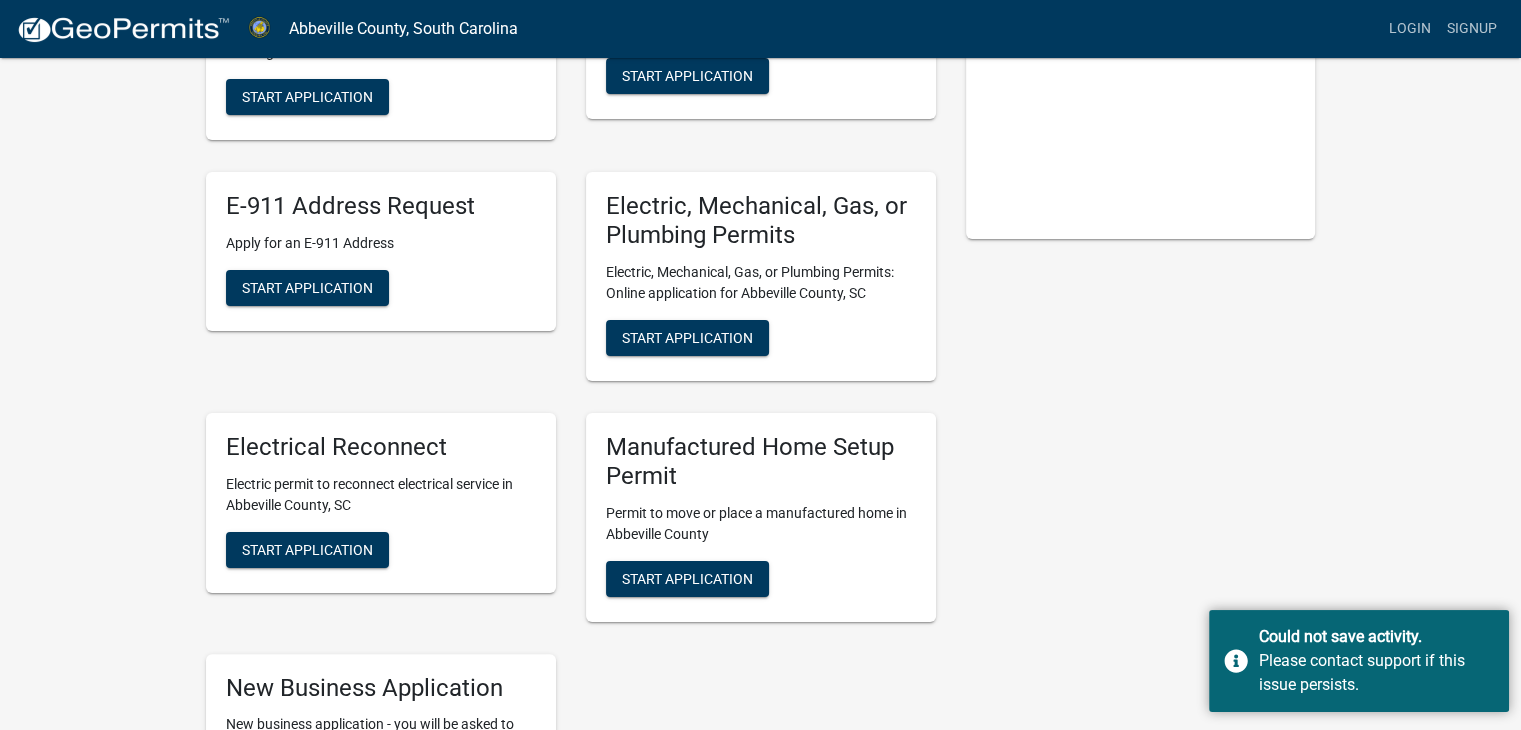 scroll, scrollTop: 360, scrollLeft: 0, axis: vertical 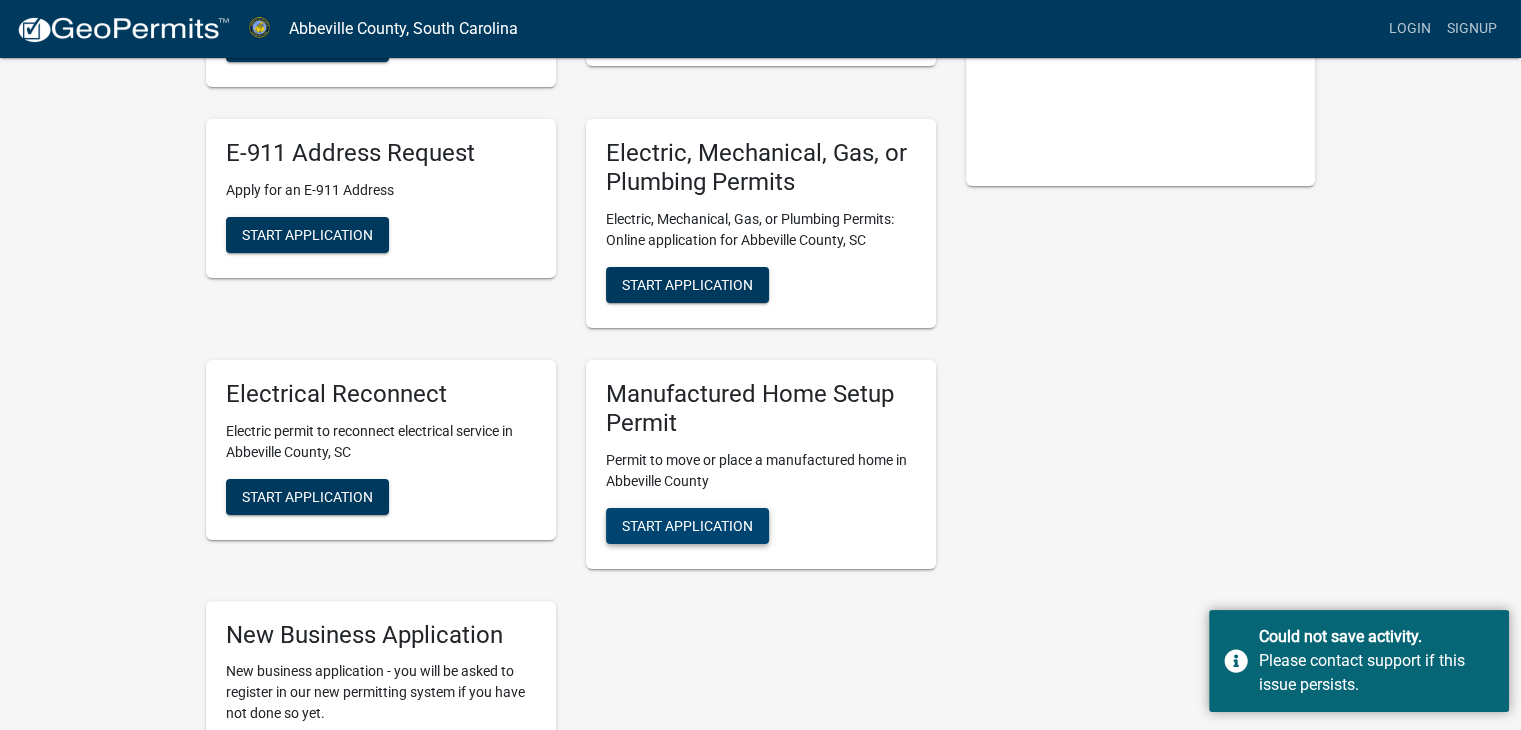 click on "Start Application" at bounding box center [687, 526] 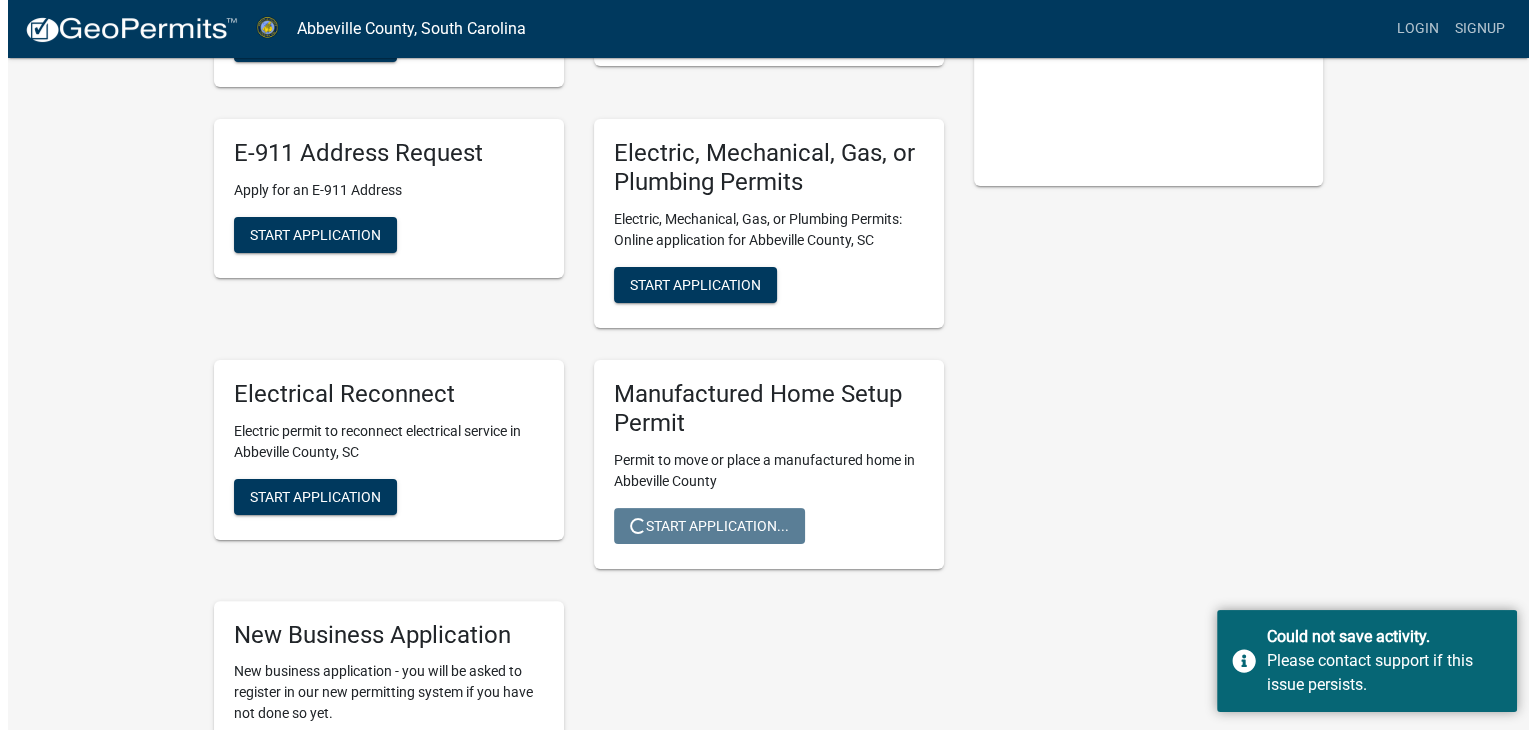 scroll, scrollTop: 0, scrollLeft: 0, axis: both 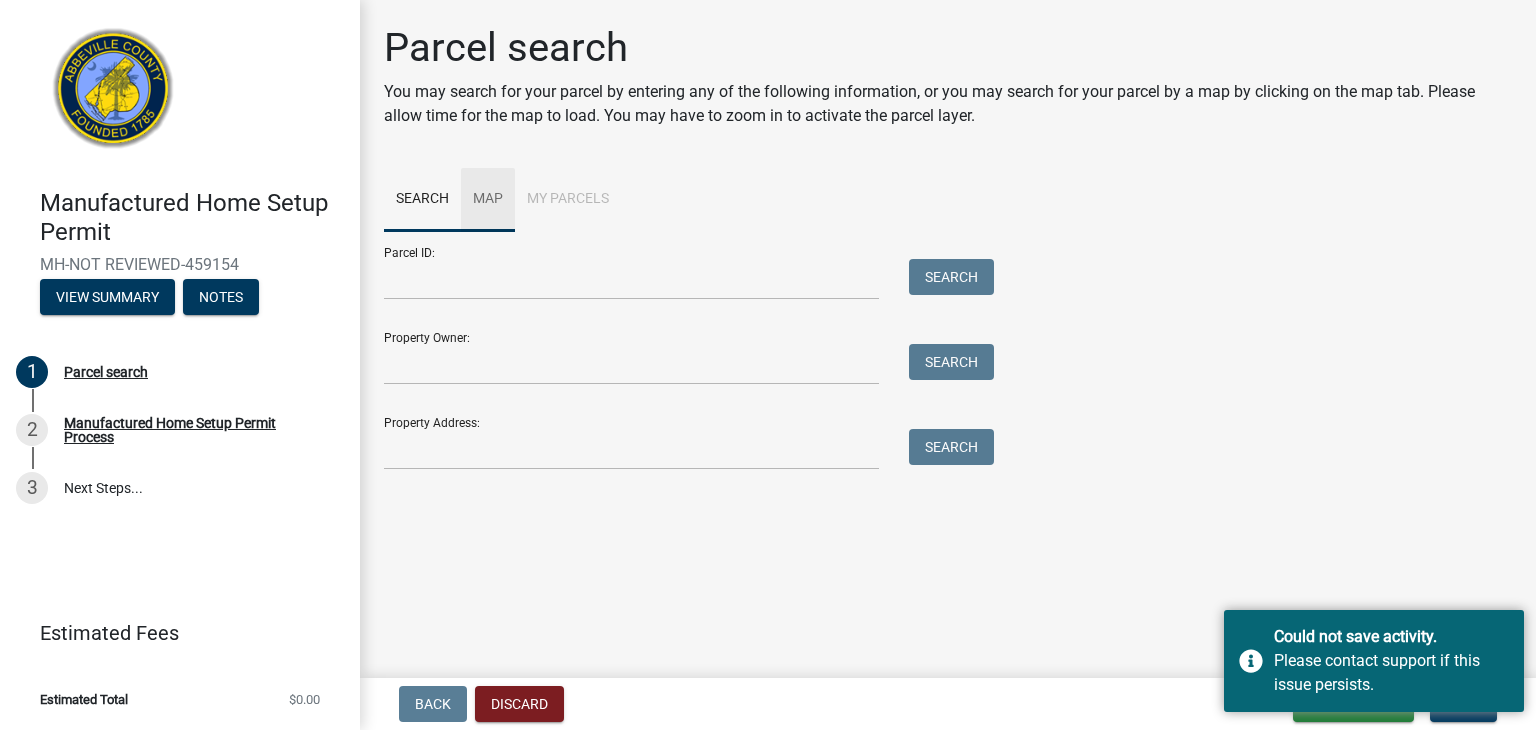 click on "Map" at bounding box center (488, 200) 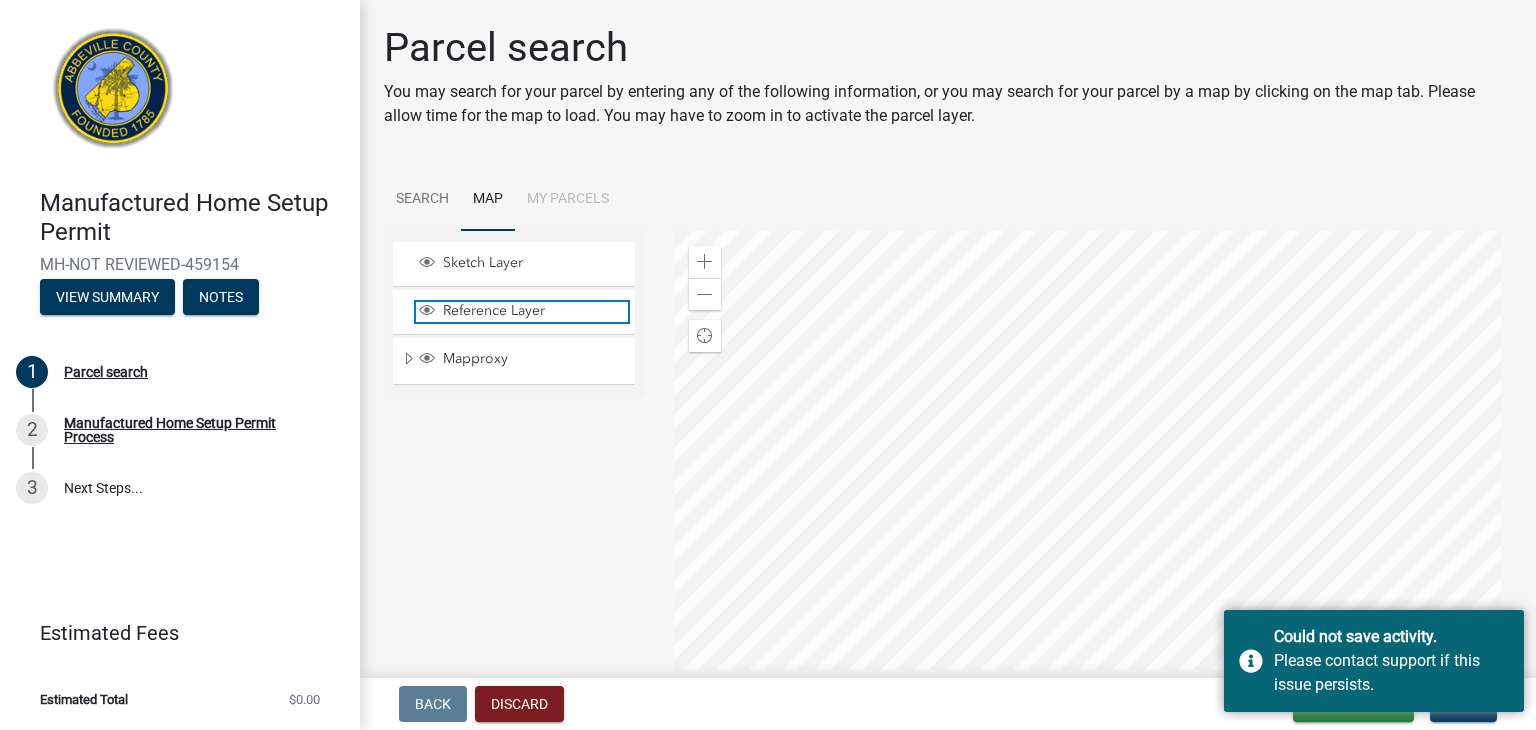 click on "Reference Layer" at bounding box center (533, 311) 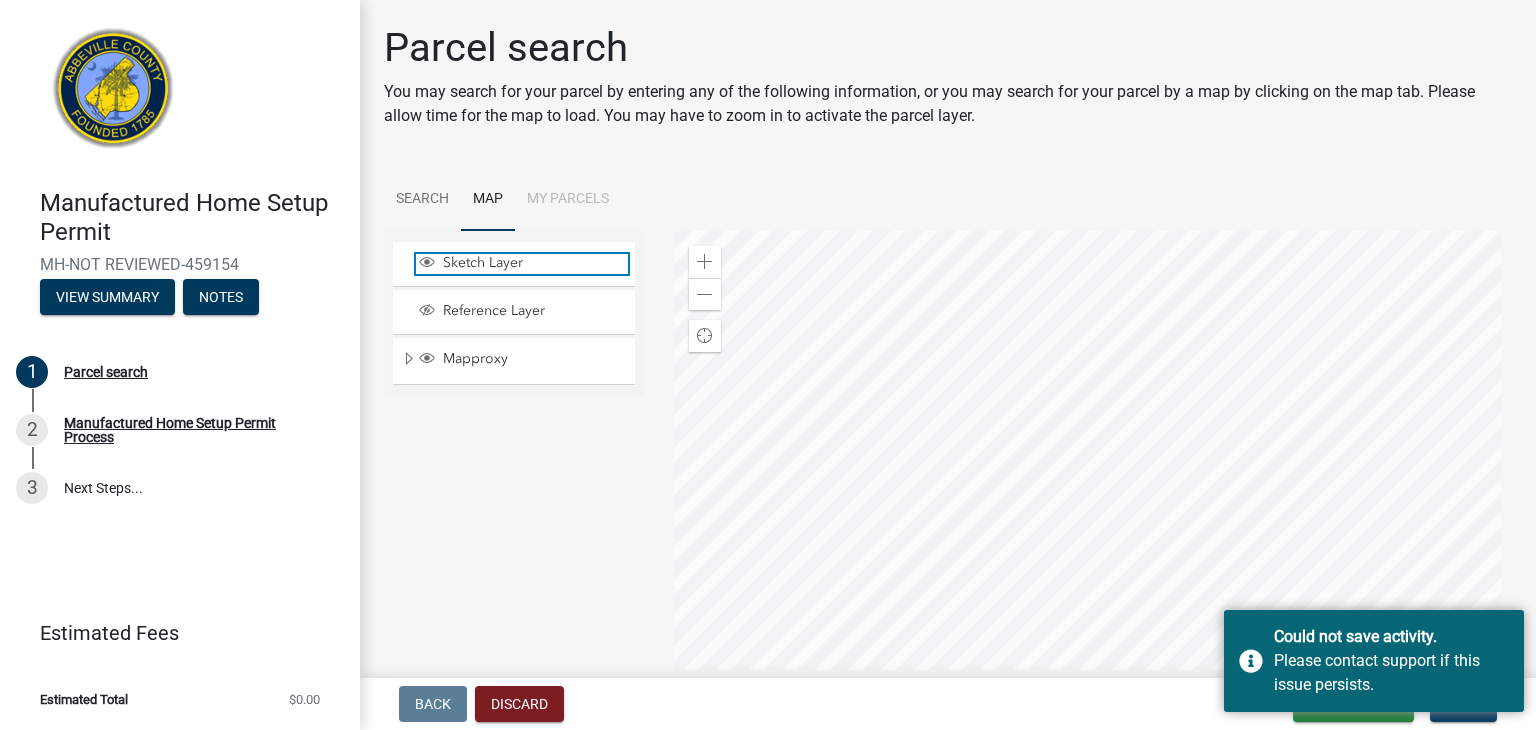 click on "Sketch Layer" at bounding box center (533, 263) 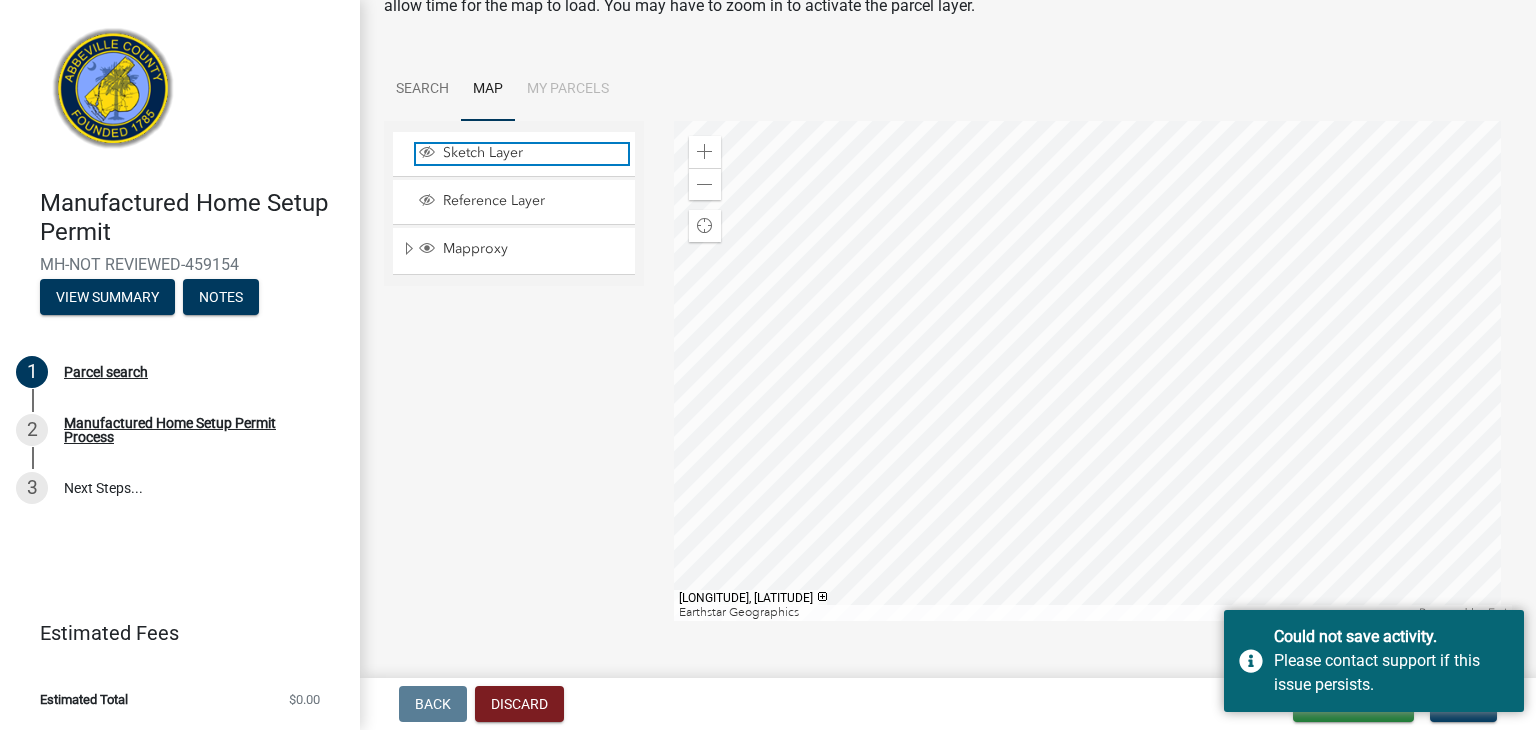 scroll, scrollTop: 140, scrollLeft: 0, axis: vertical 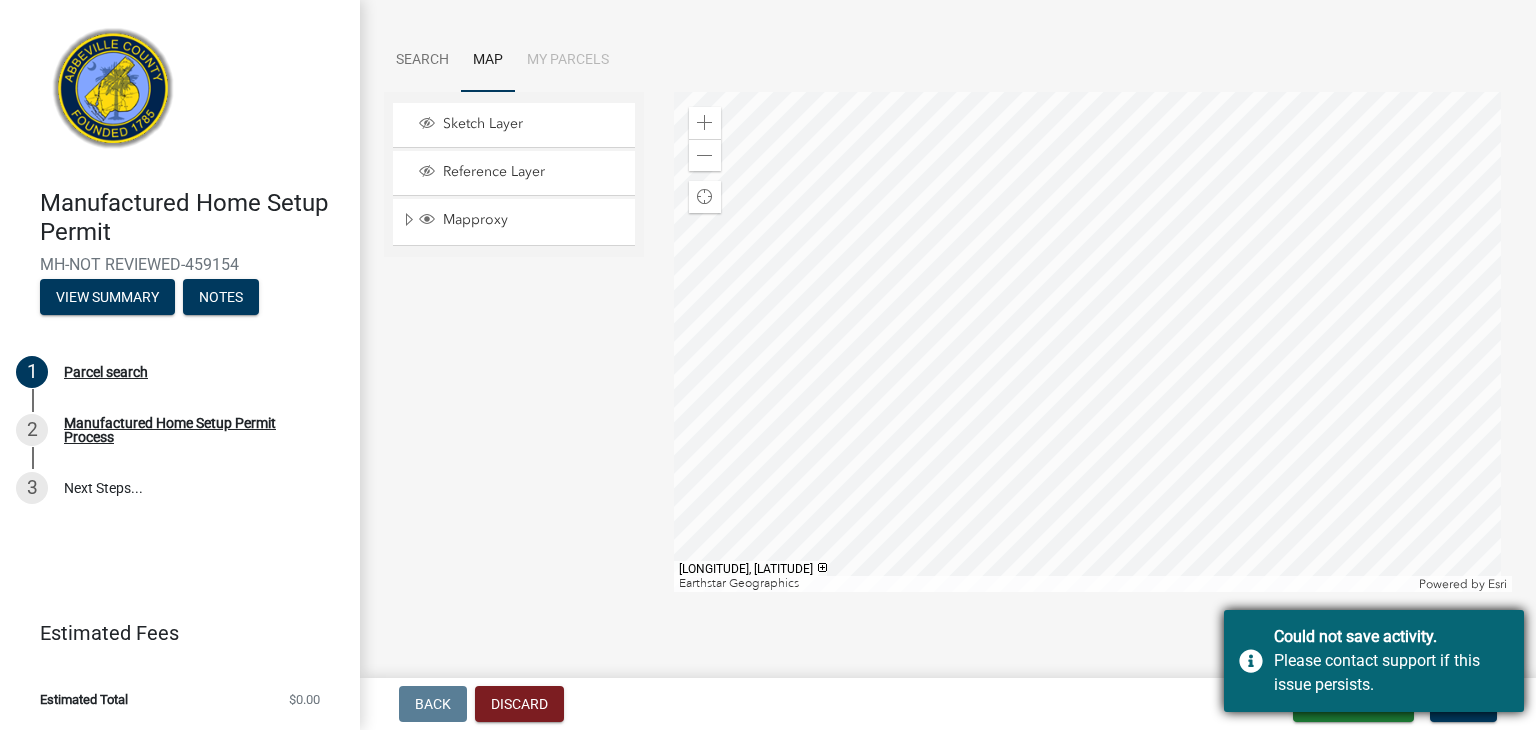click on "Could not save activity.   Please contact support if this issue persists." at bounding box center [1374, 661] 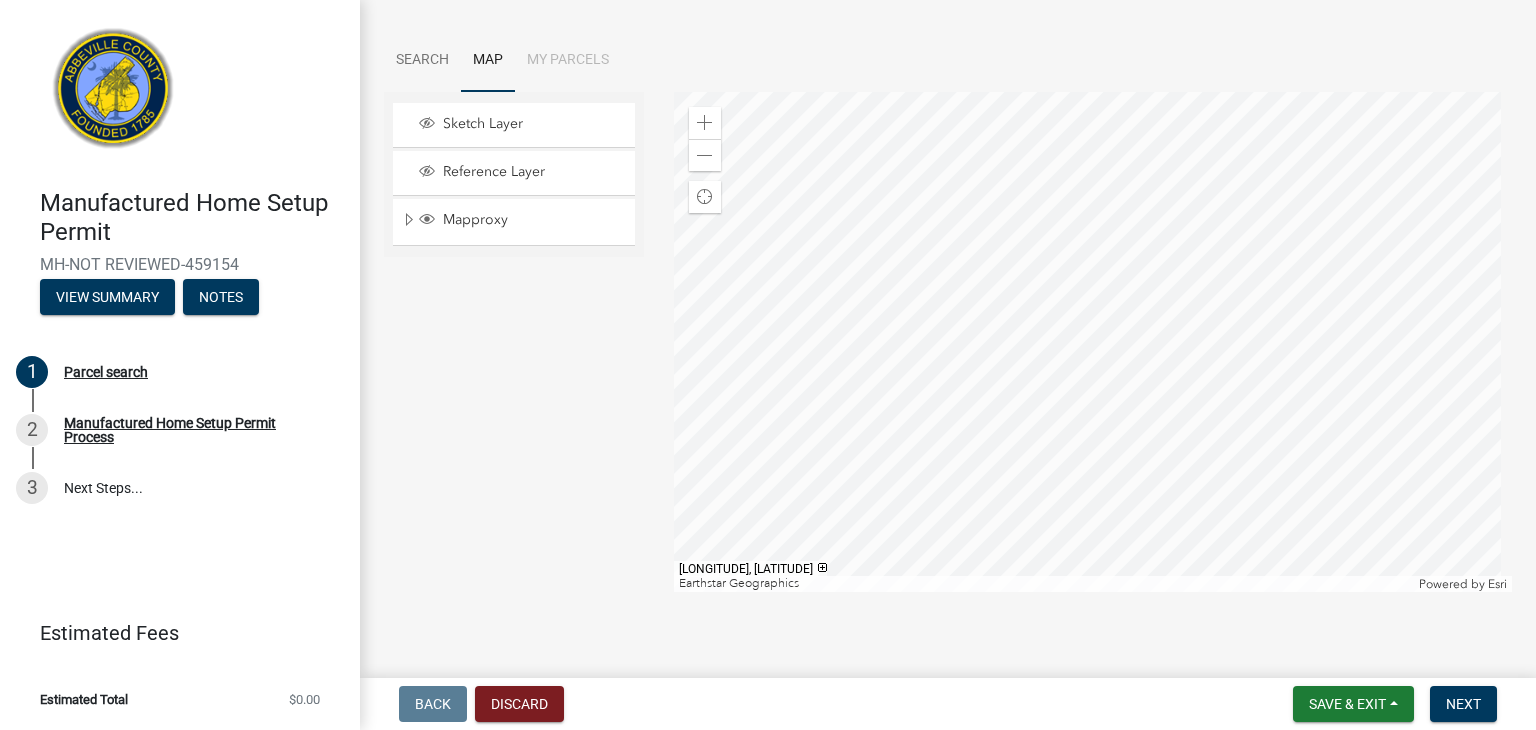 click on "My Parcels" at bounding box center (568, 61) 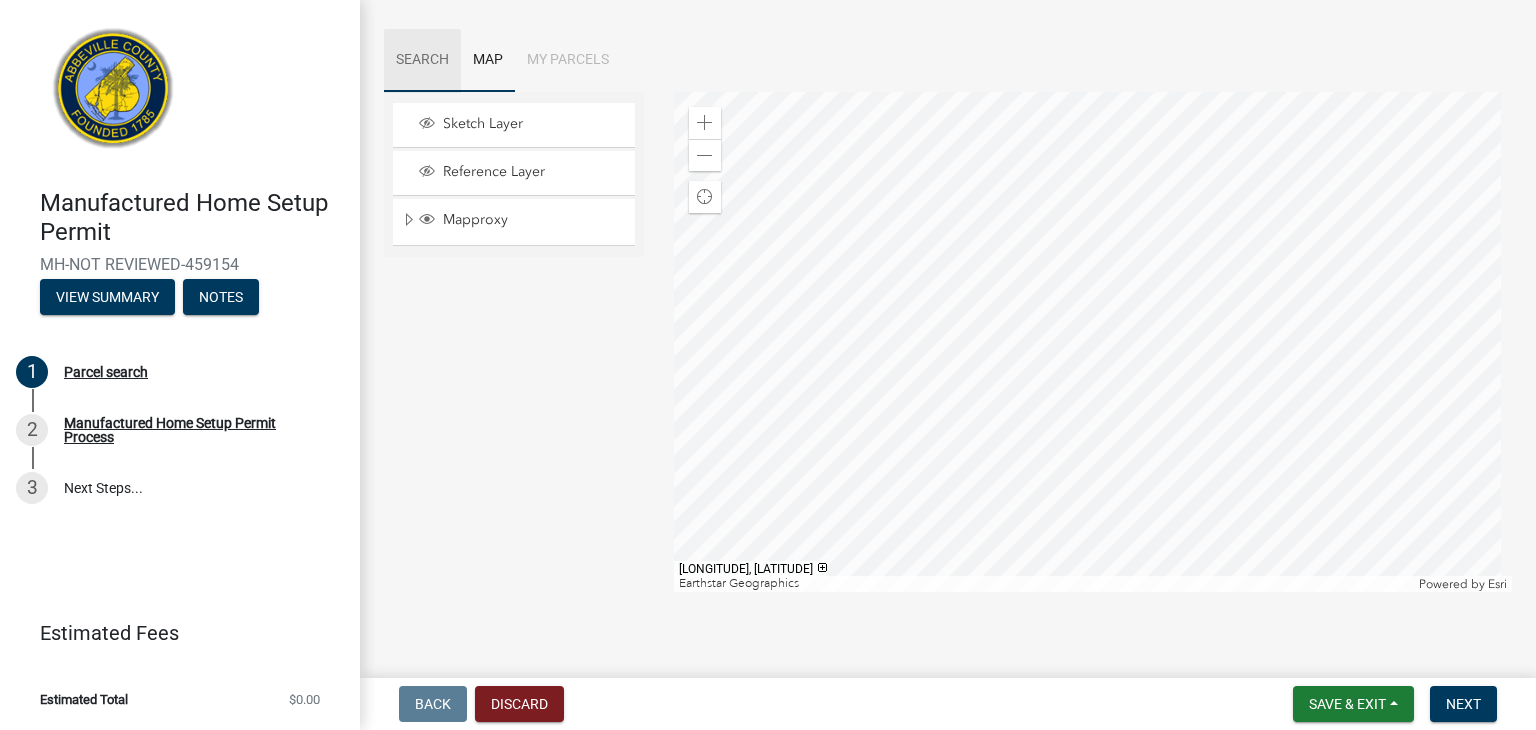 click on "Search" at bounding box center [422, 61] 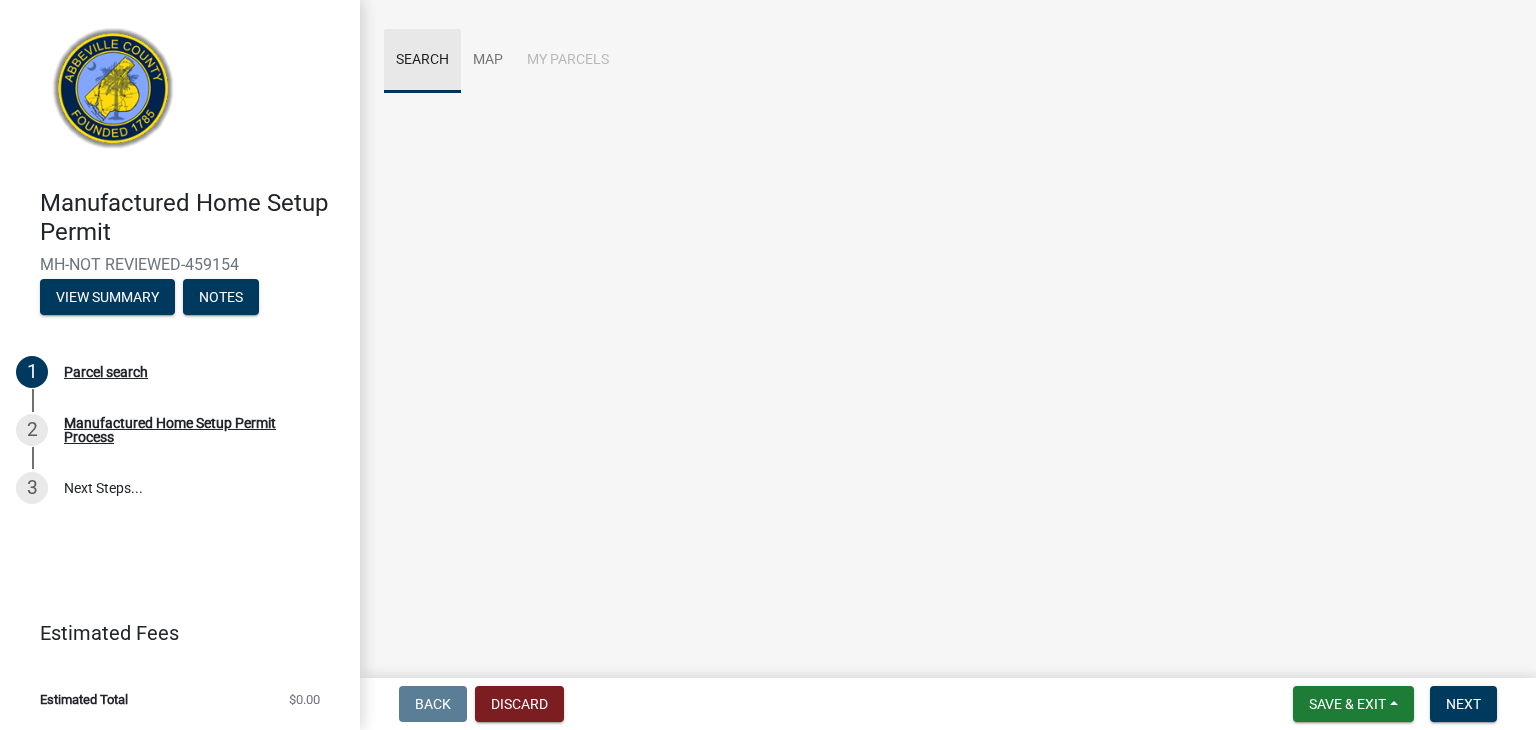 scroll, scrollTop: 0, scrollLeft: 0, axis: both 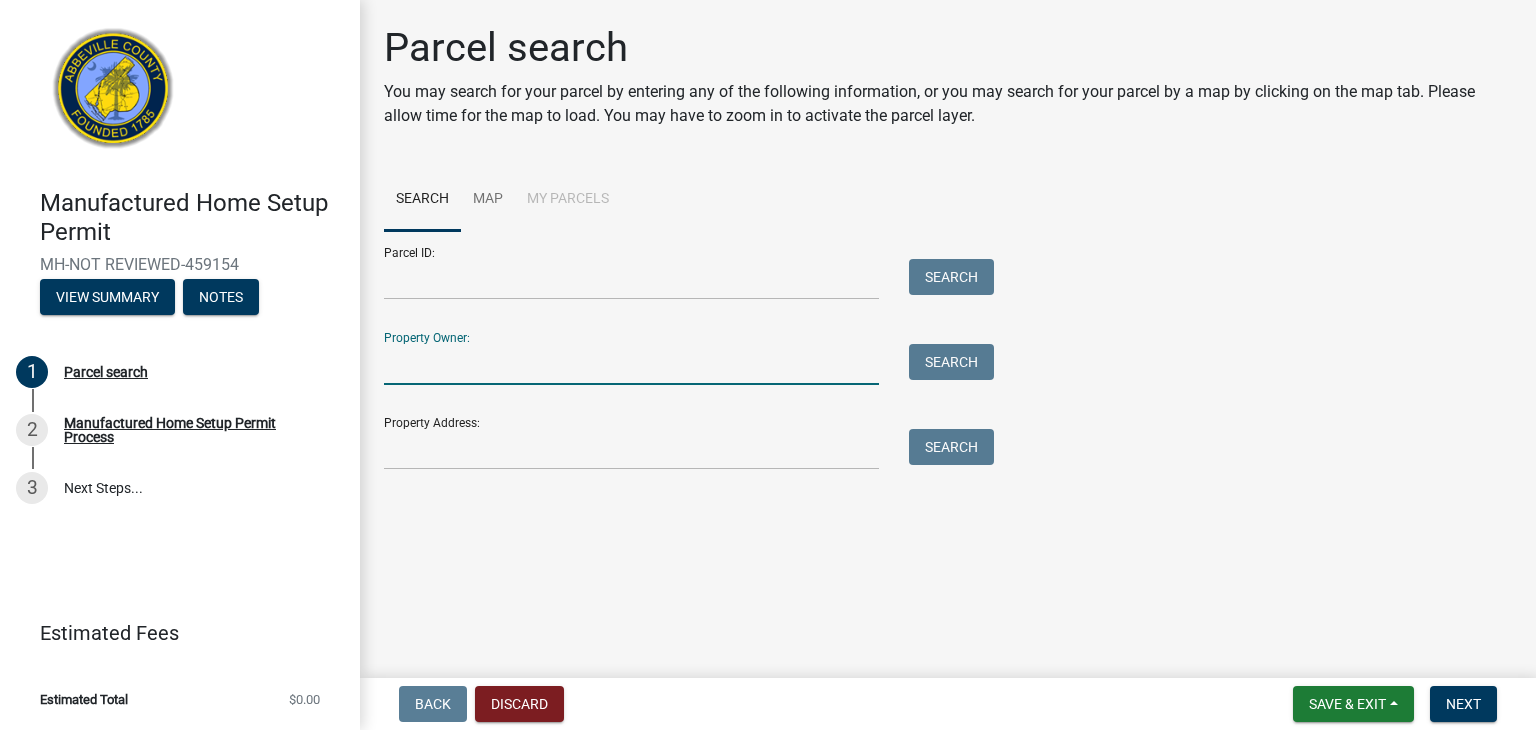 click on "Property Owner:" at bounding box center [631, 364] 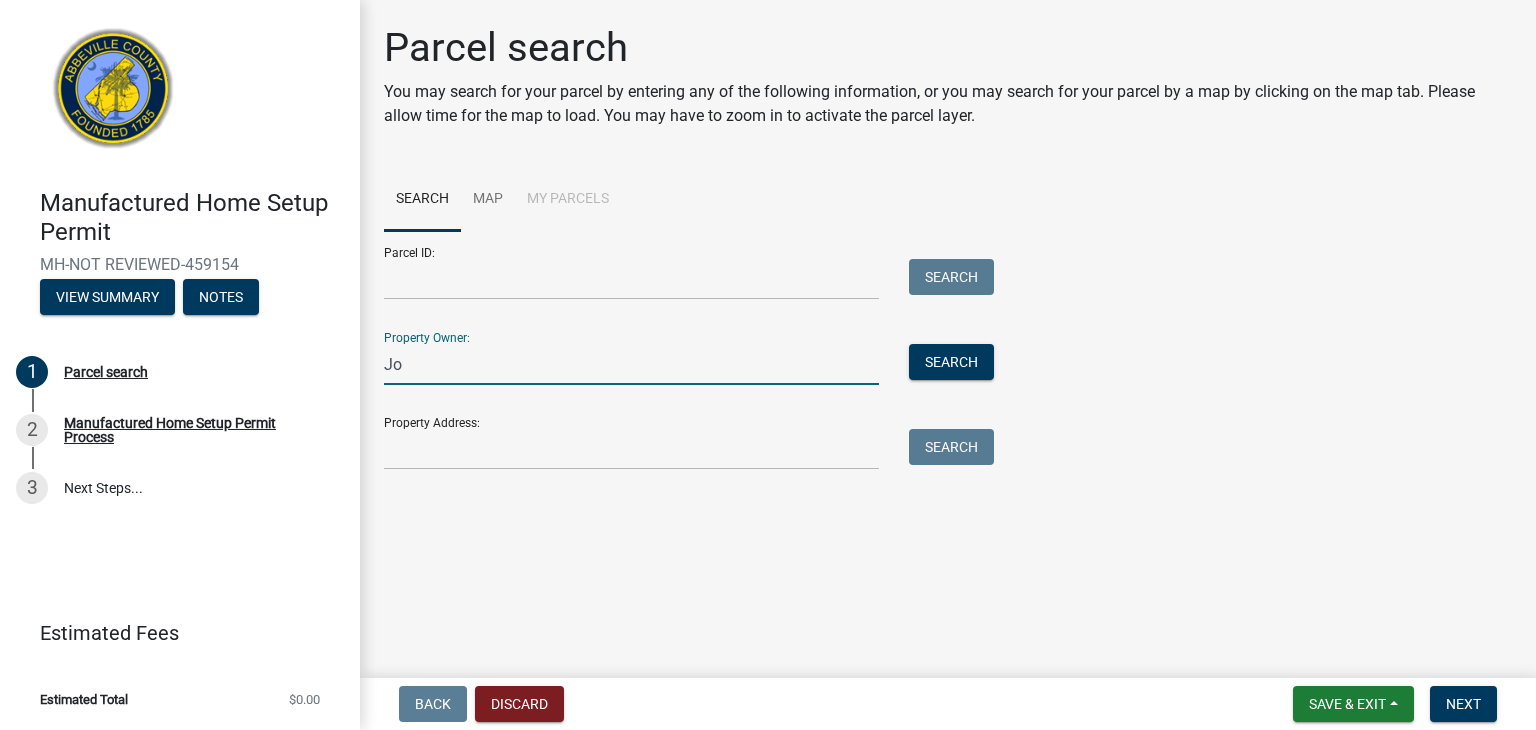 type on "J" 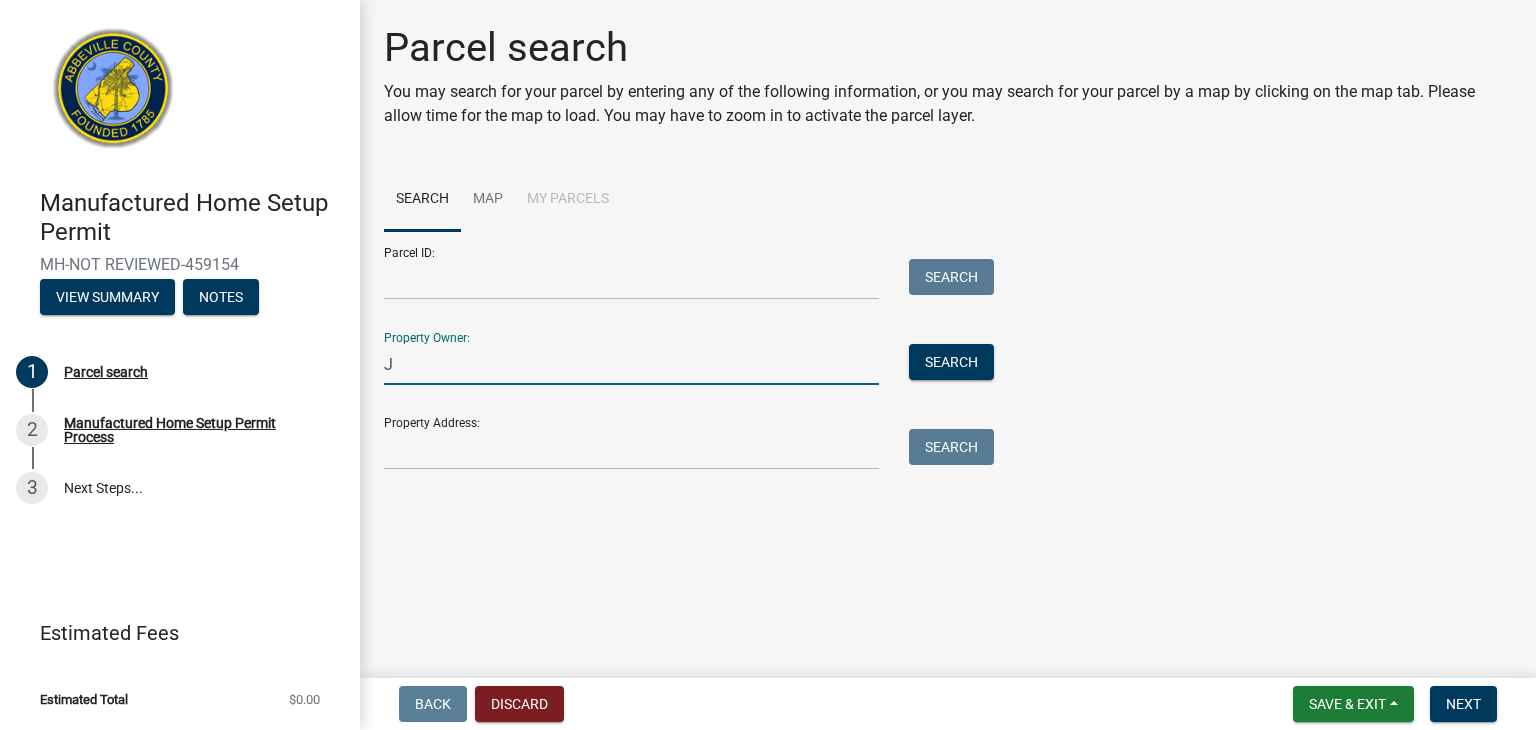 type 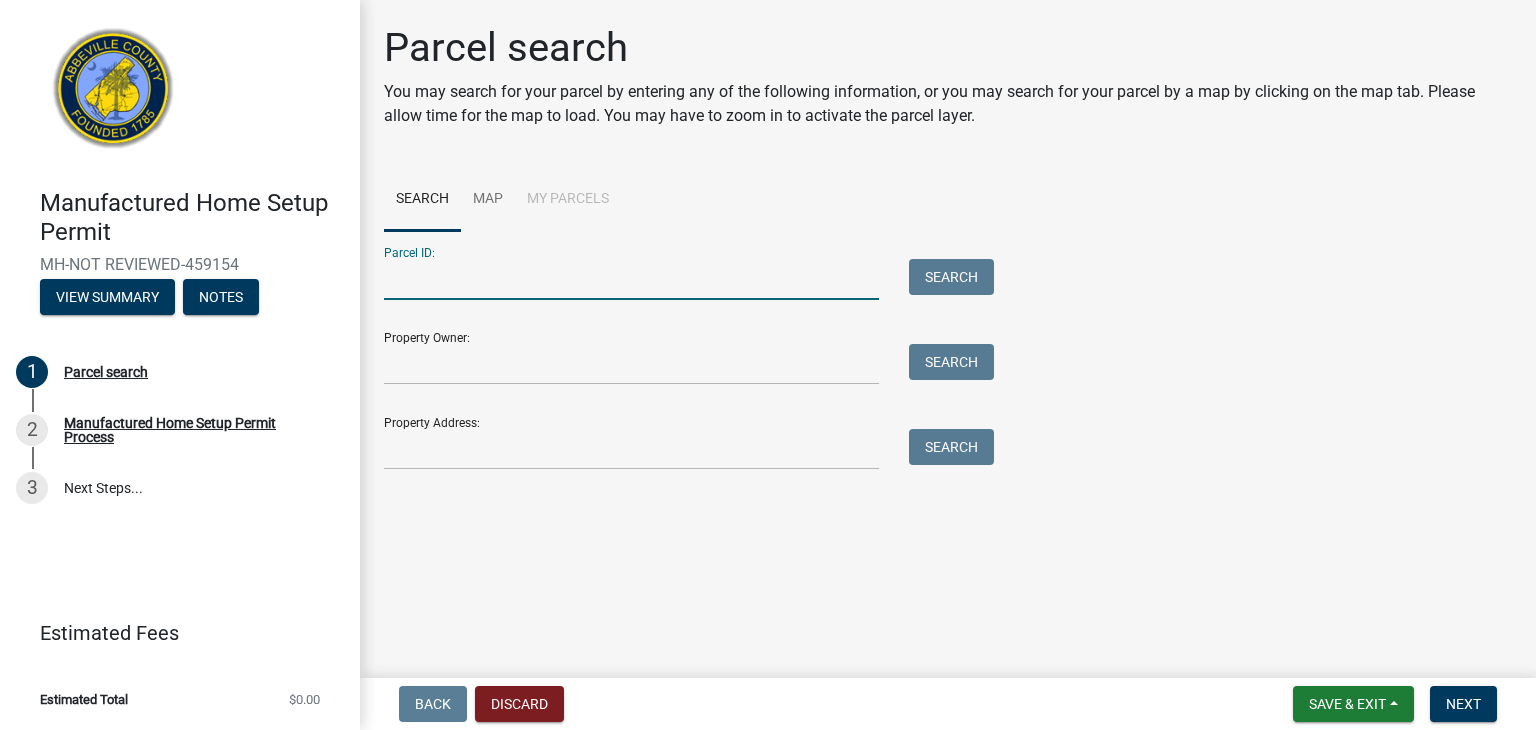 click on "Parcel ID:" at bounding box center [631, 279] 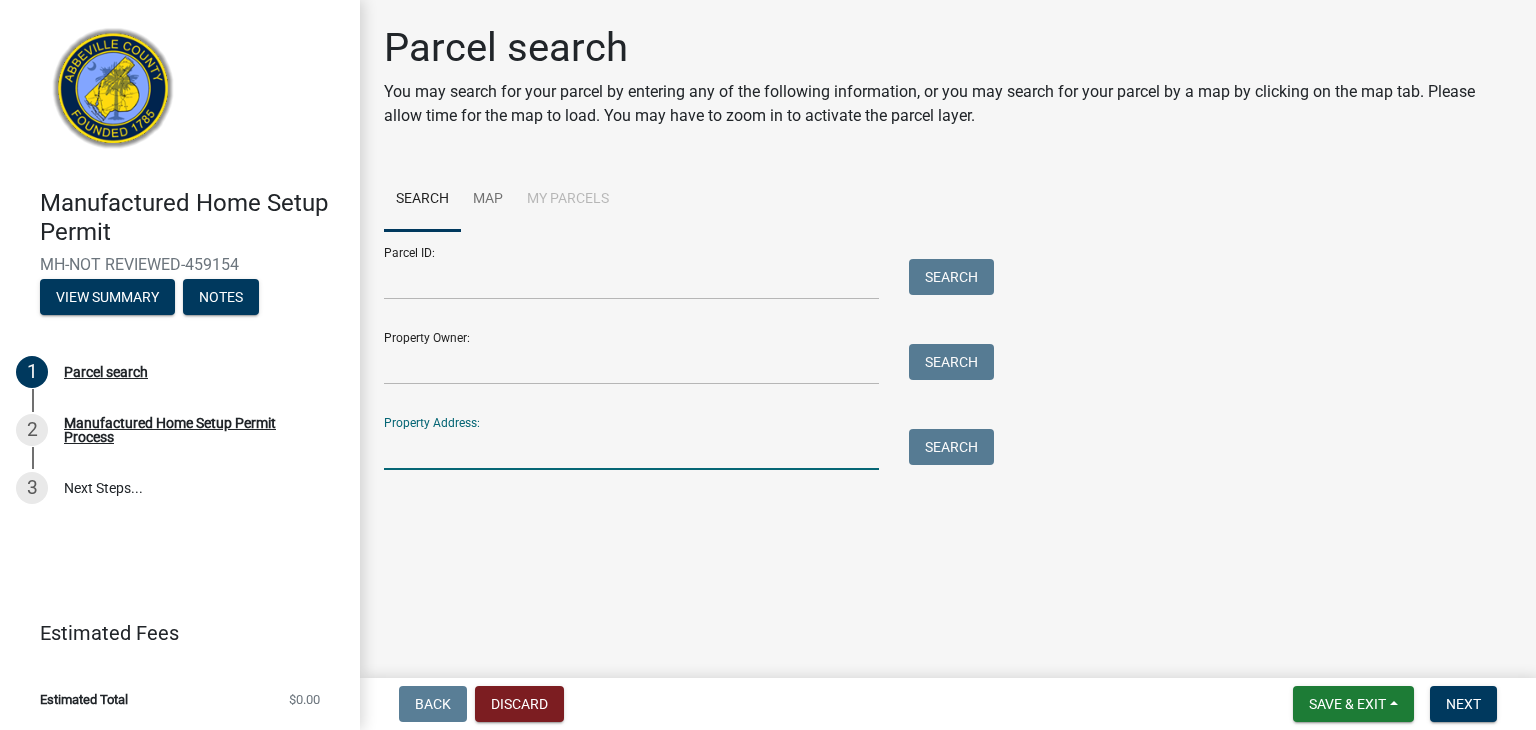 click on "Property Address:" at bounding box center [631, 449] 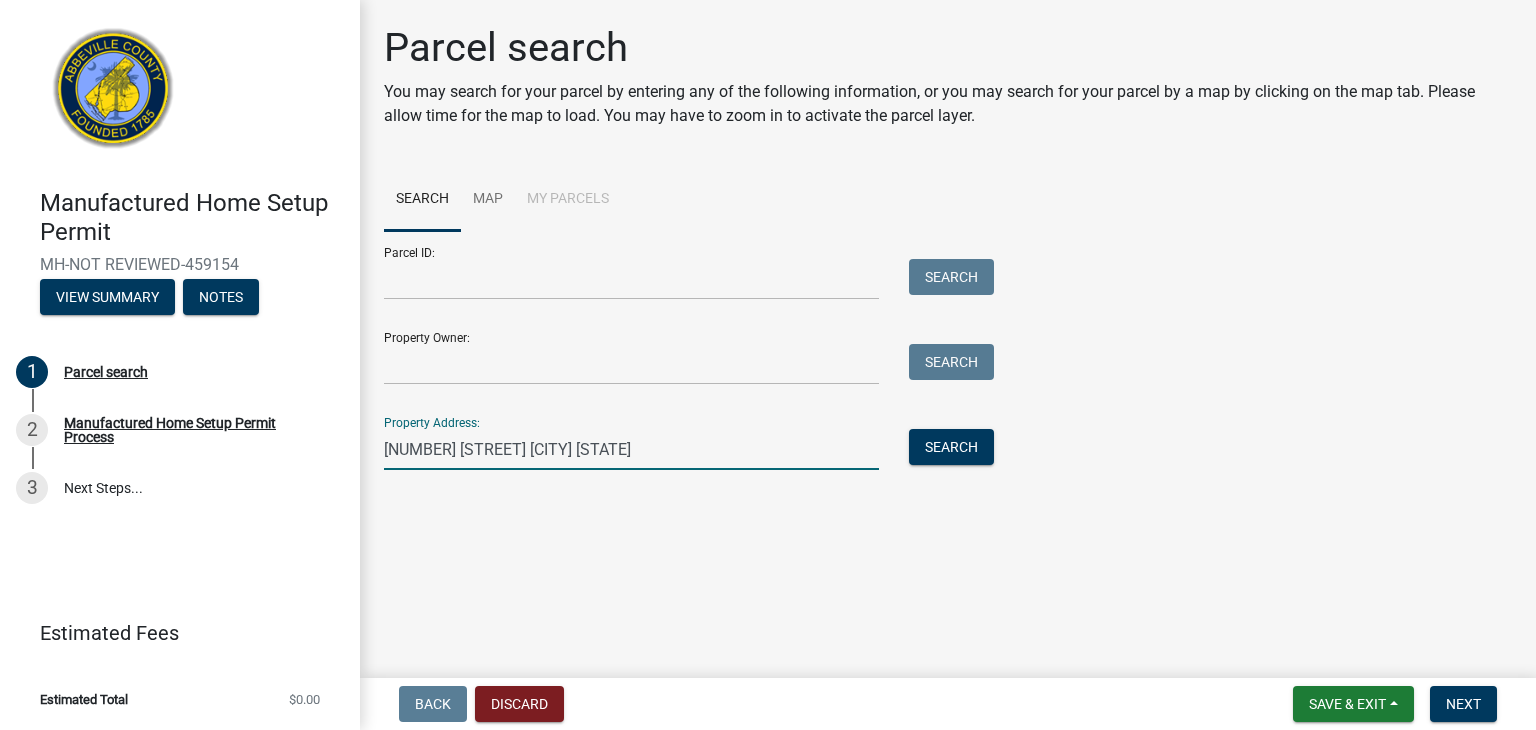 click on "[NUMBER] [STREET] [CITY] [STATE]" at bounding box center [631, 449] 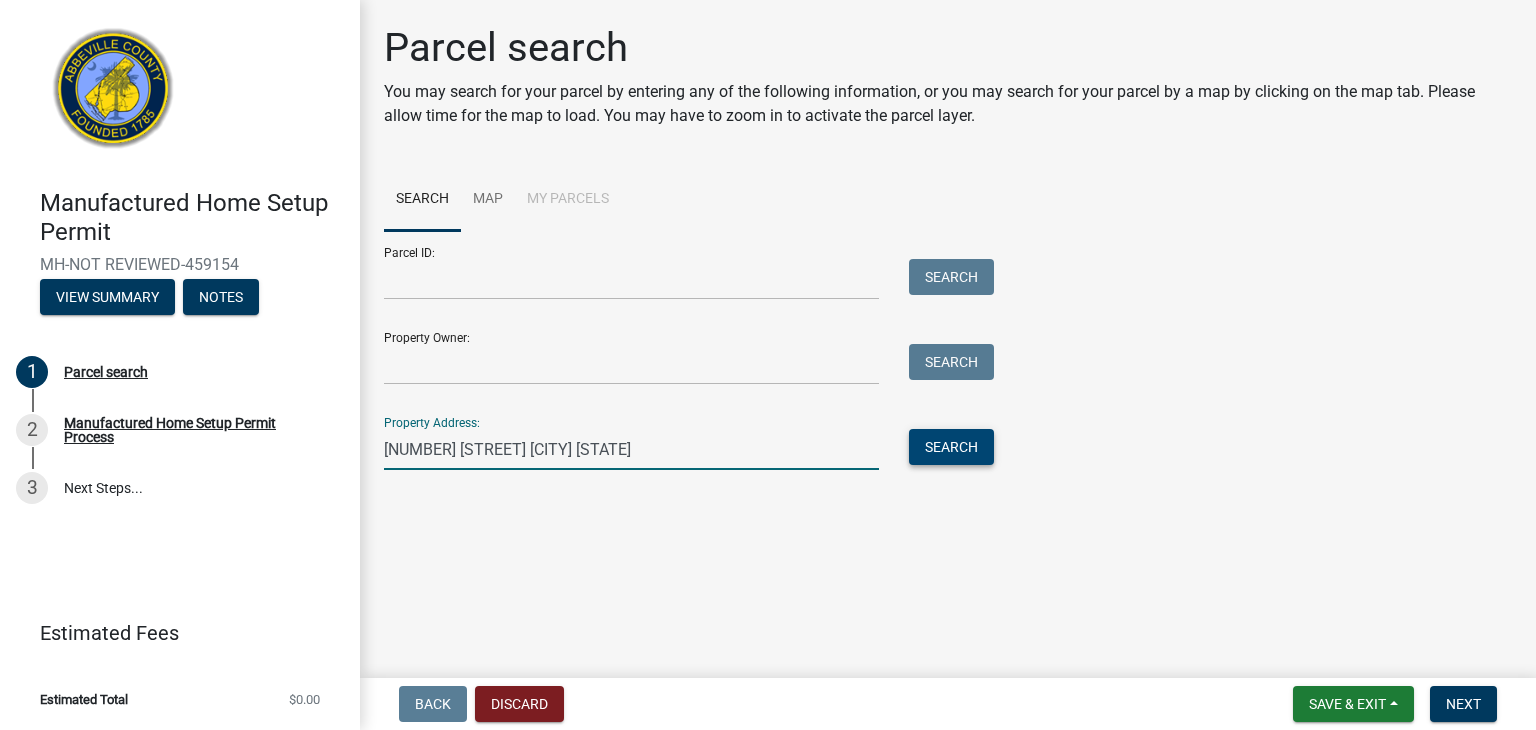 type on "[NUMBER] [STREET] [CITY] [STATE]" 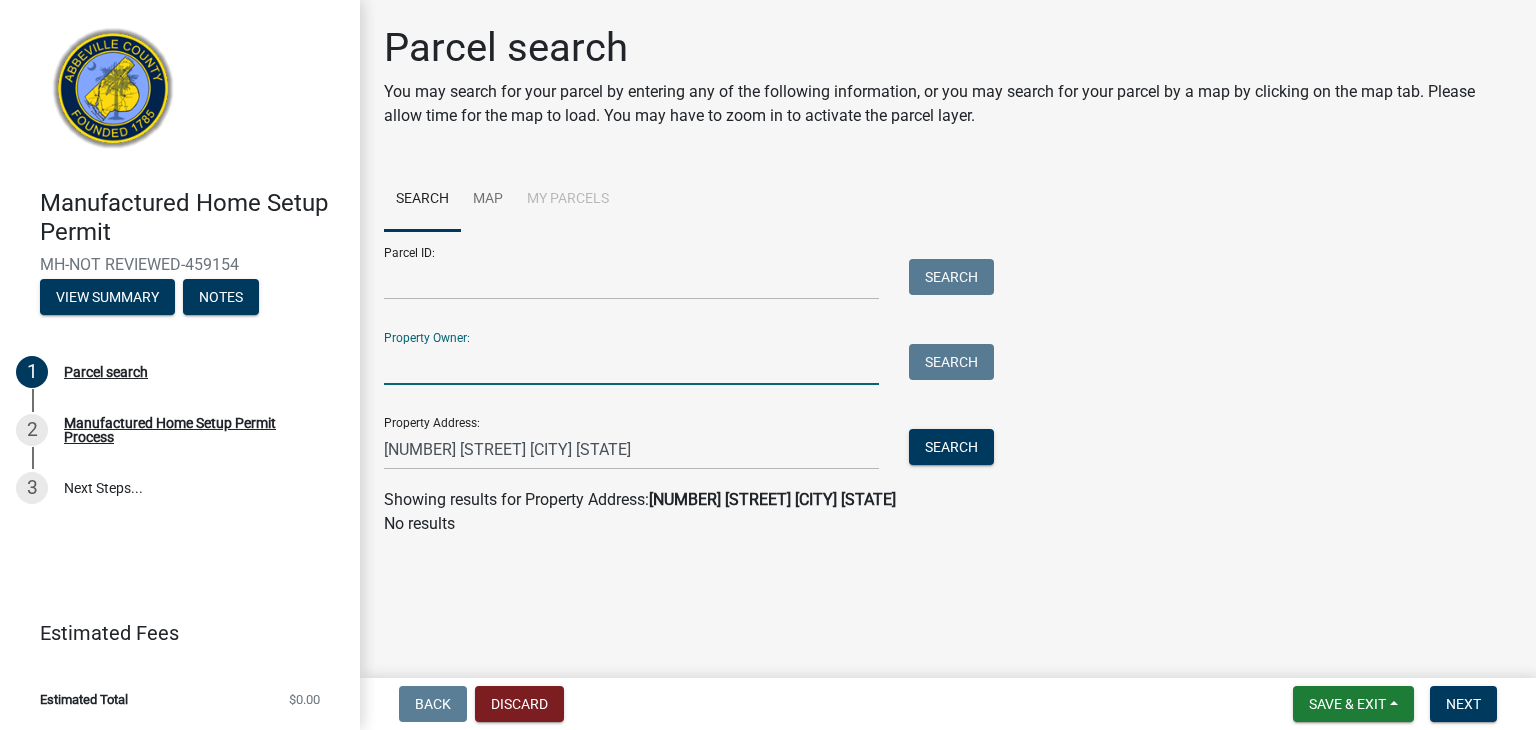 click on "Property Owner:" at bounding box center [631, 364] 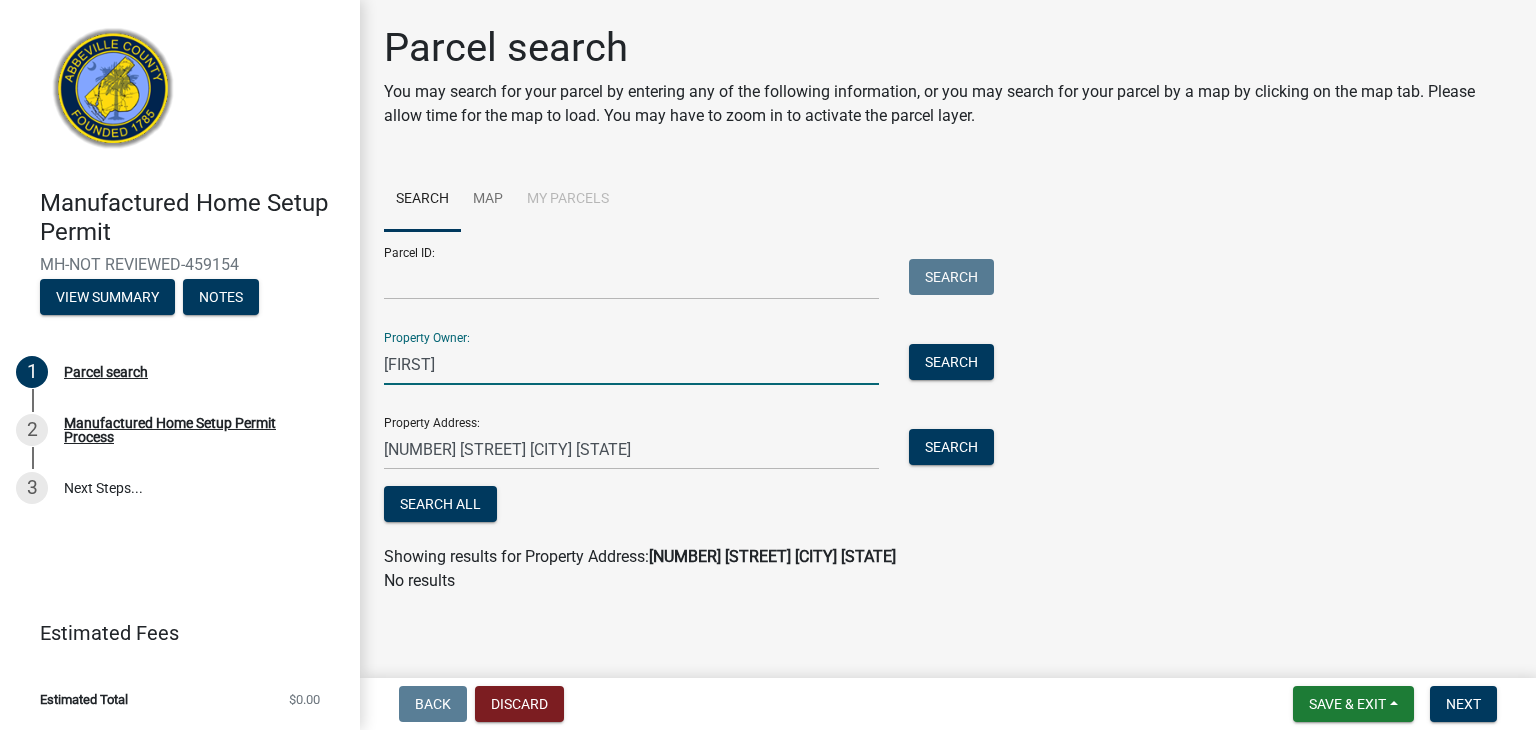 type on "[FIRST]" 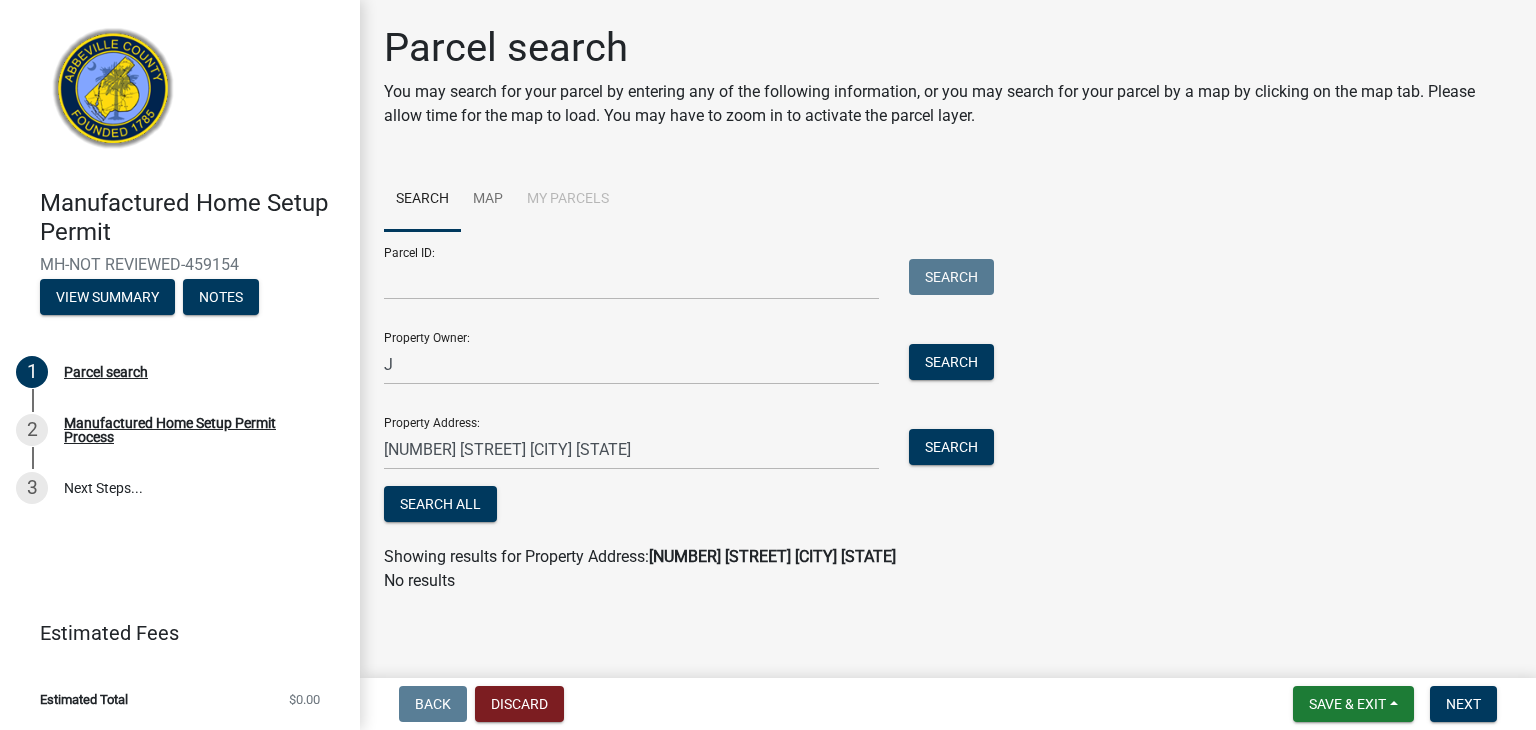 click on "Property Address: [NUMBER] [STREET] [CITY] [STATE] Search" at bounding box center [684, 435] 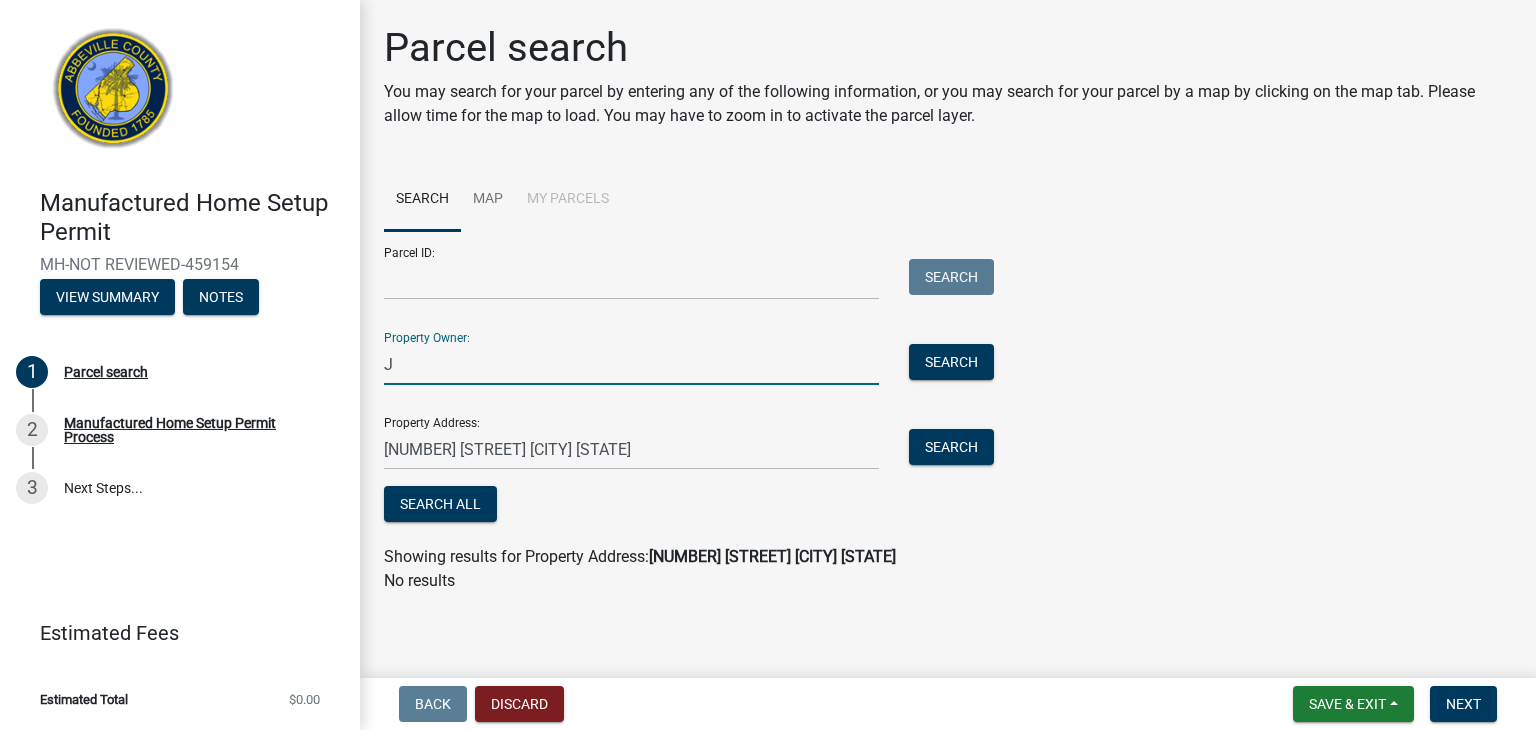 click on "J" at bounding box center [631, 364] 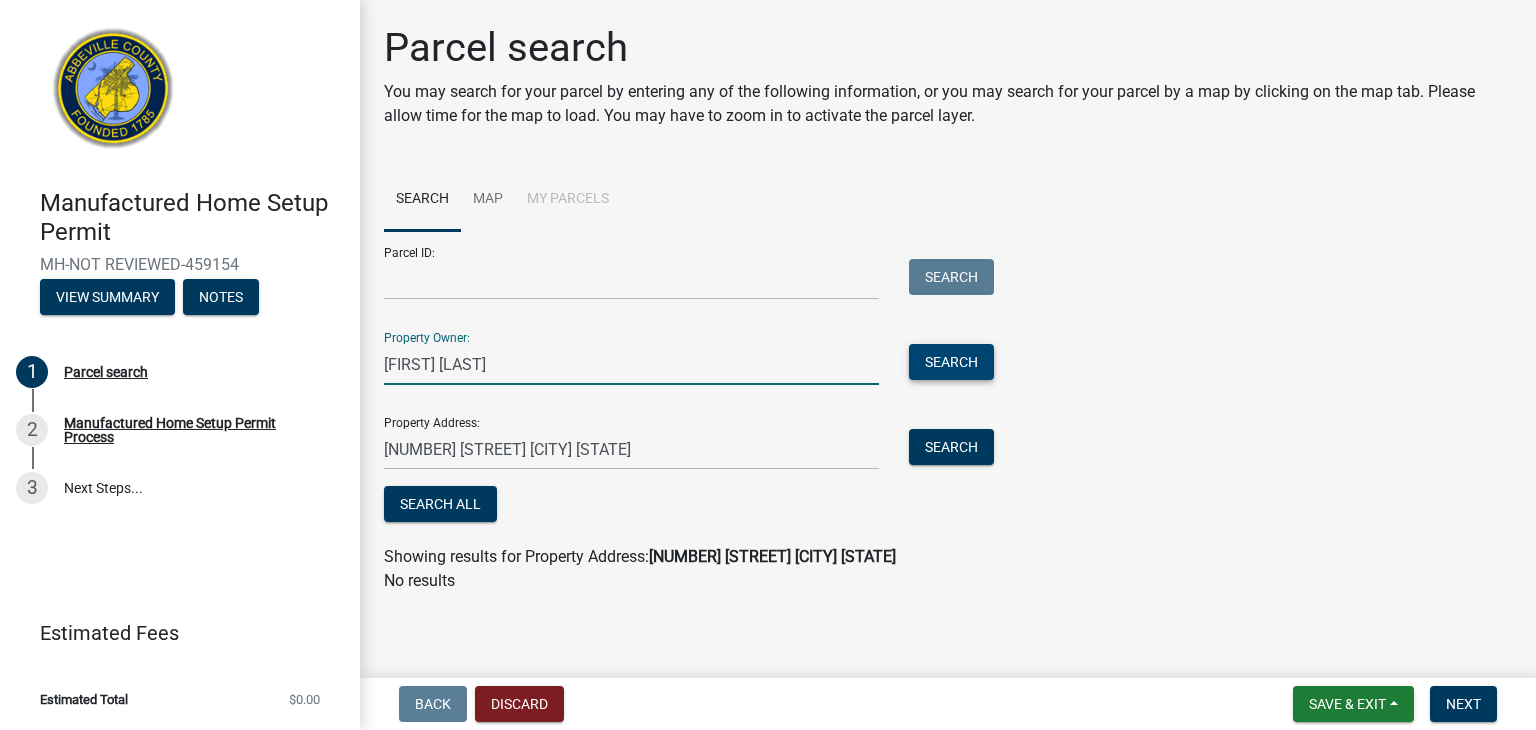 type on "[FIRST] [LAST]" 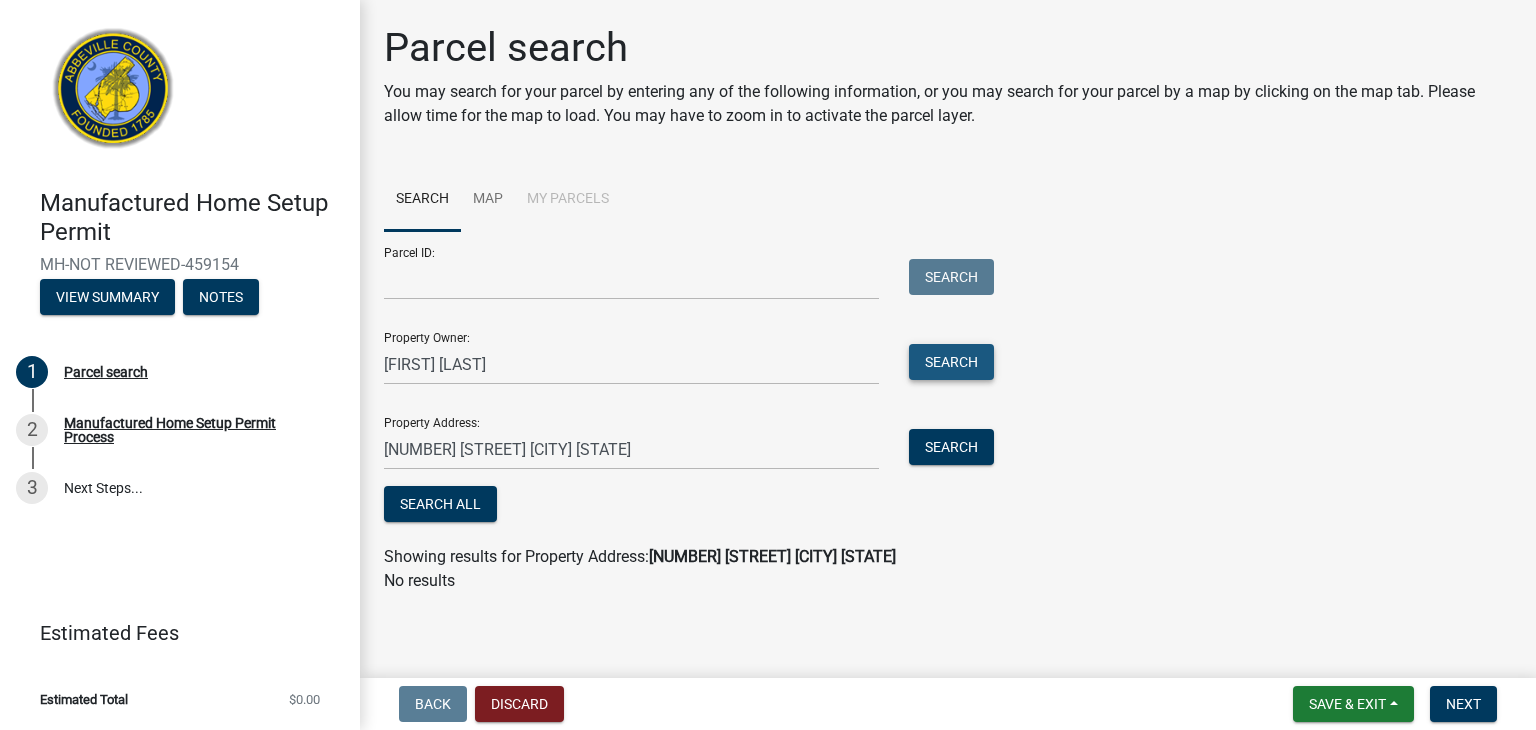 click on "Search" at bounding box center (951, 362) 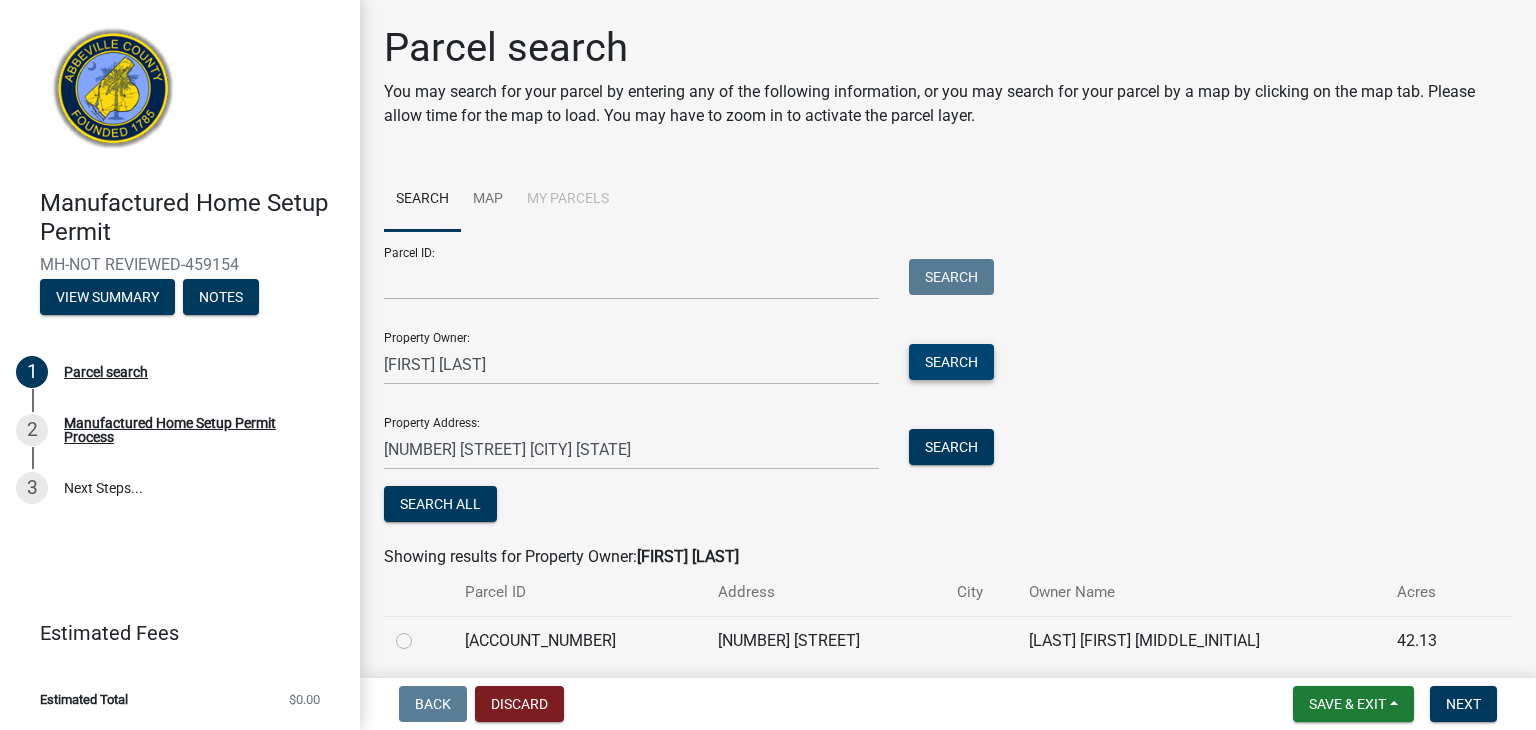 scroll, scrollTop: 73, scrollLeft: 0, axis: vertical 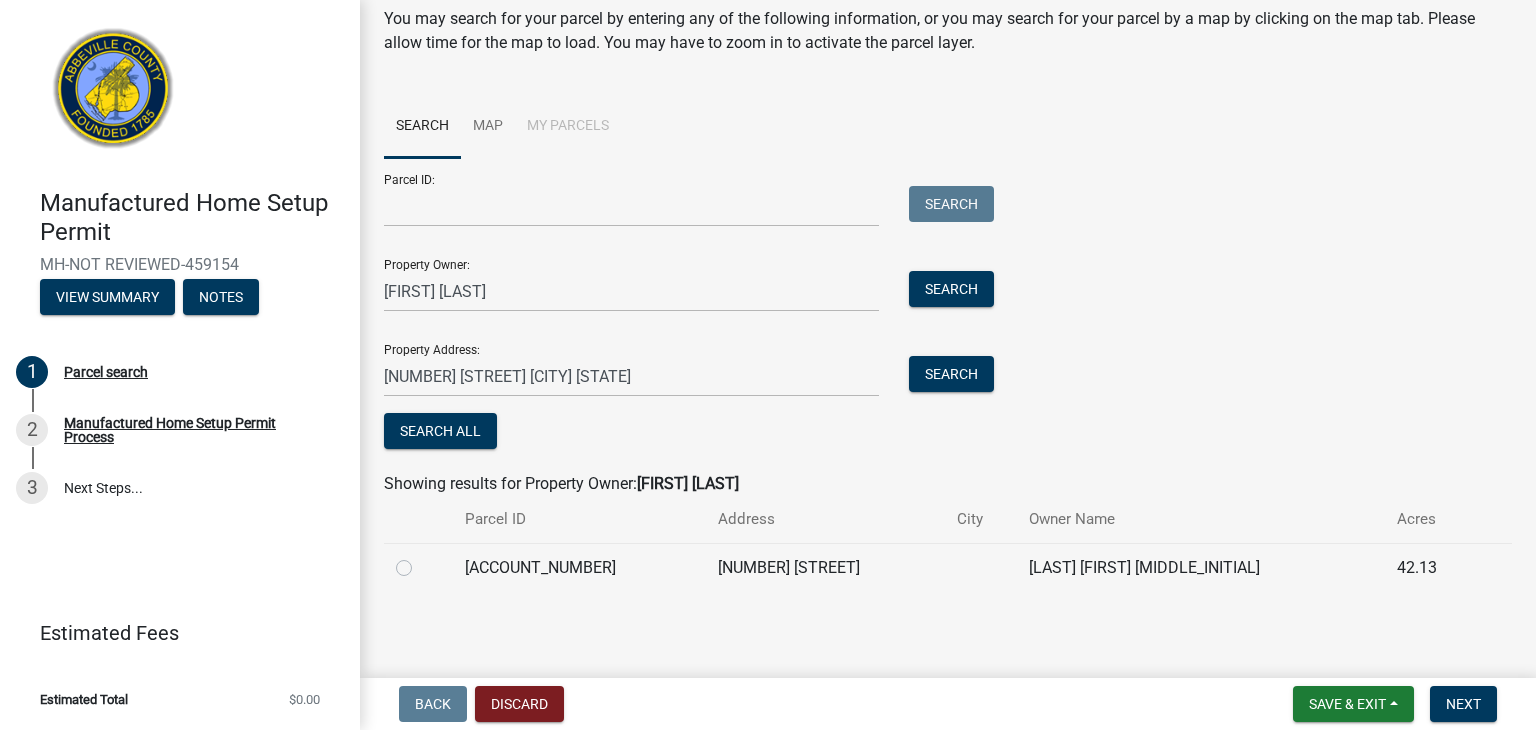 click 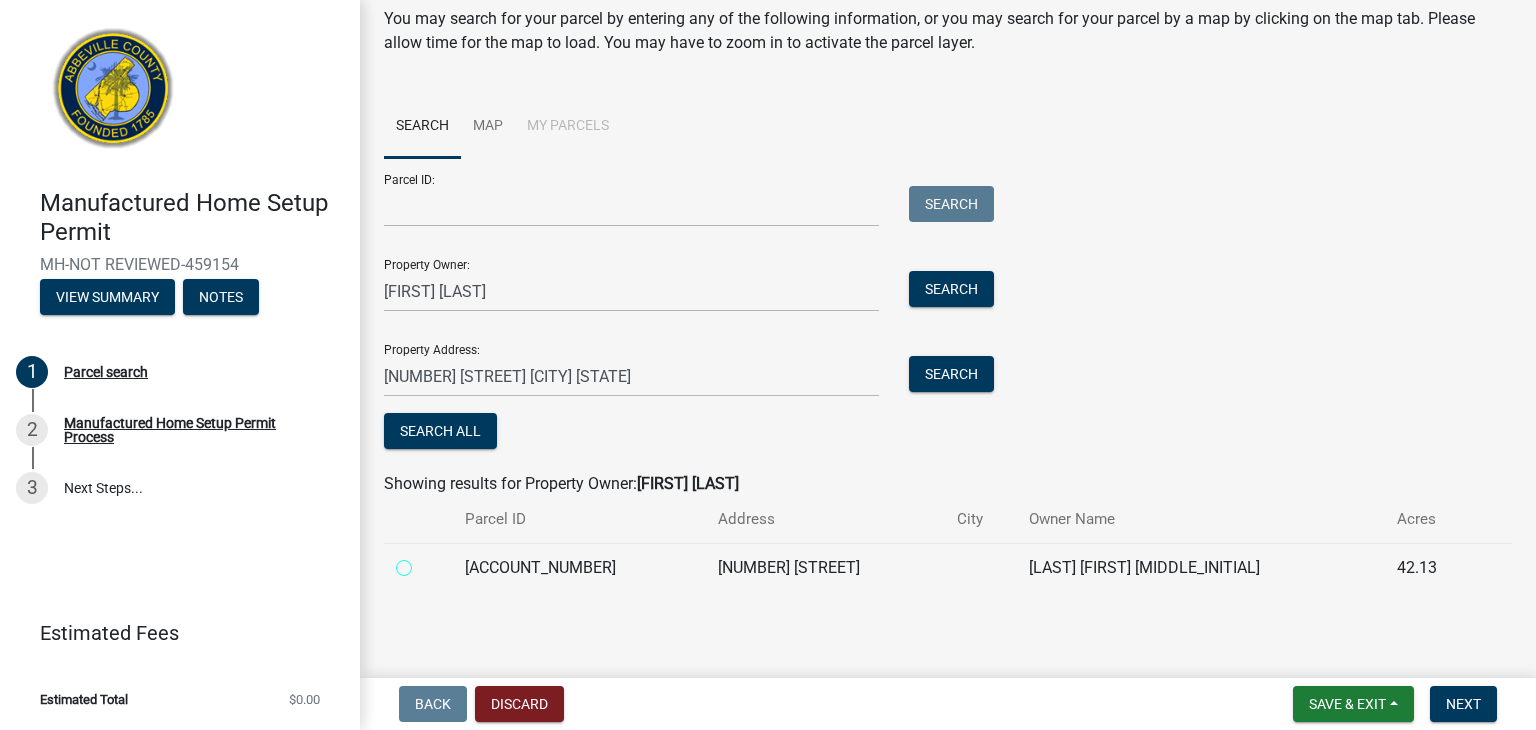 click at bounding box center [426, 562] 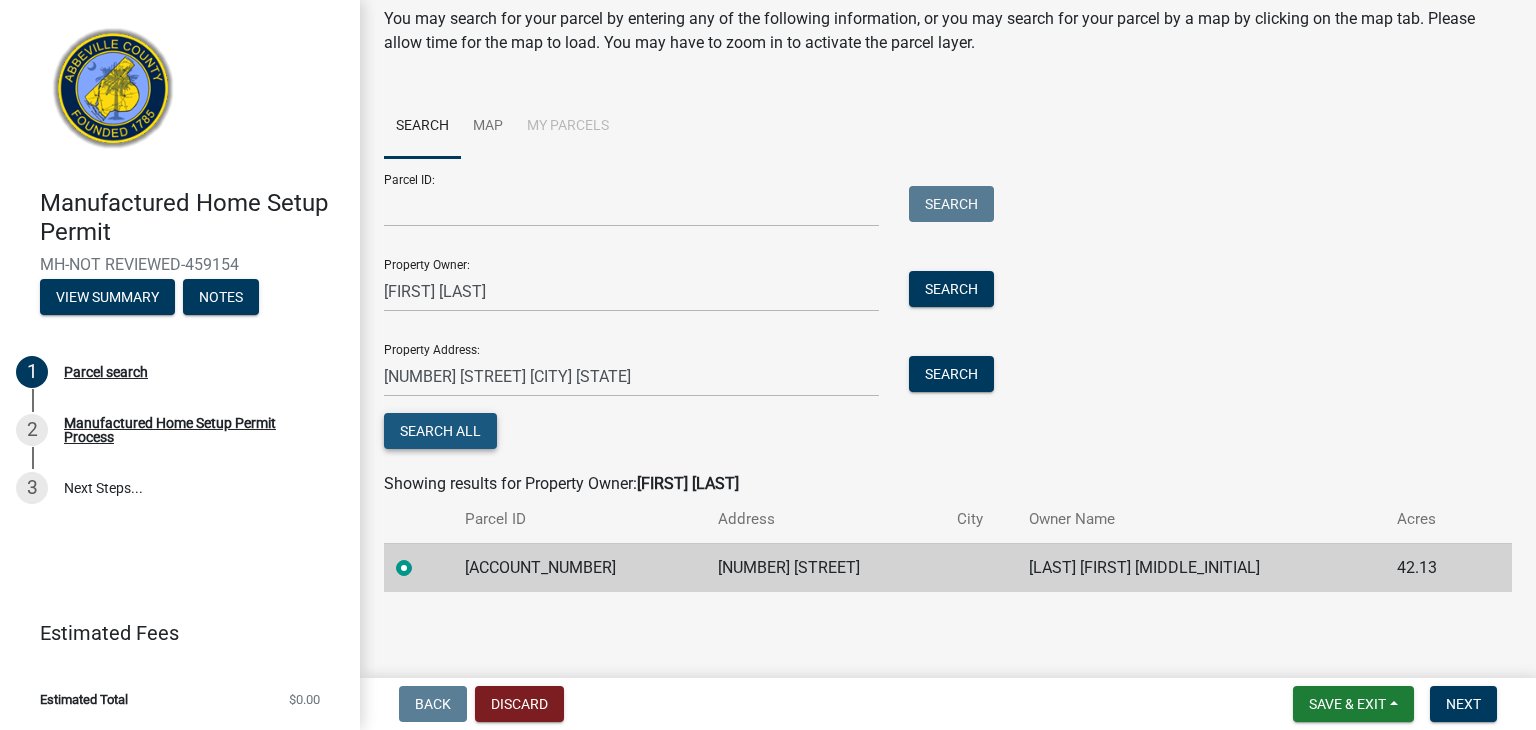 click on "Search All" at bounding box center (440, 431) 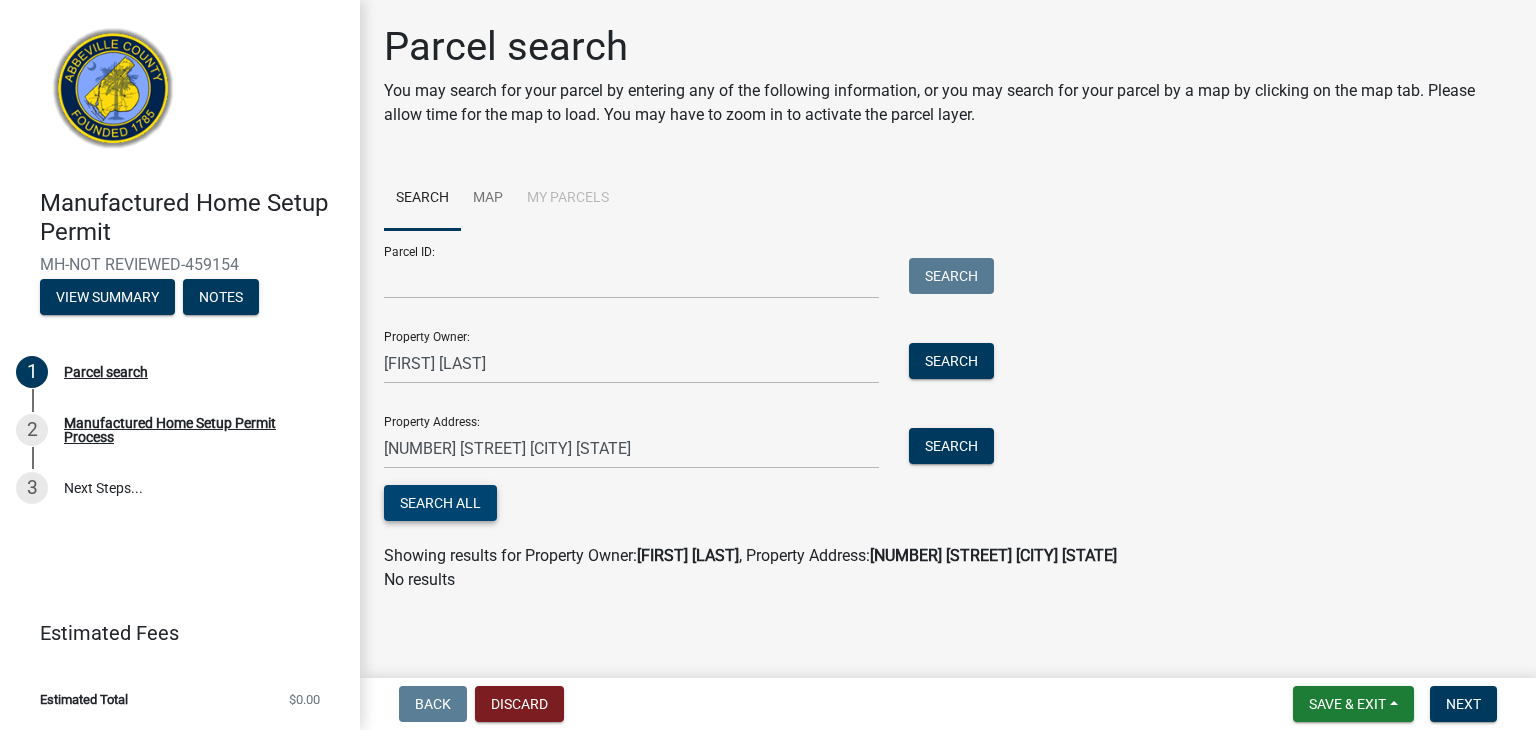 scroll, scrollTop: 0, scrollLeft: 0, axis: both 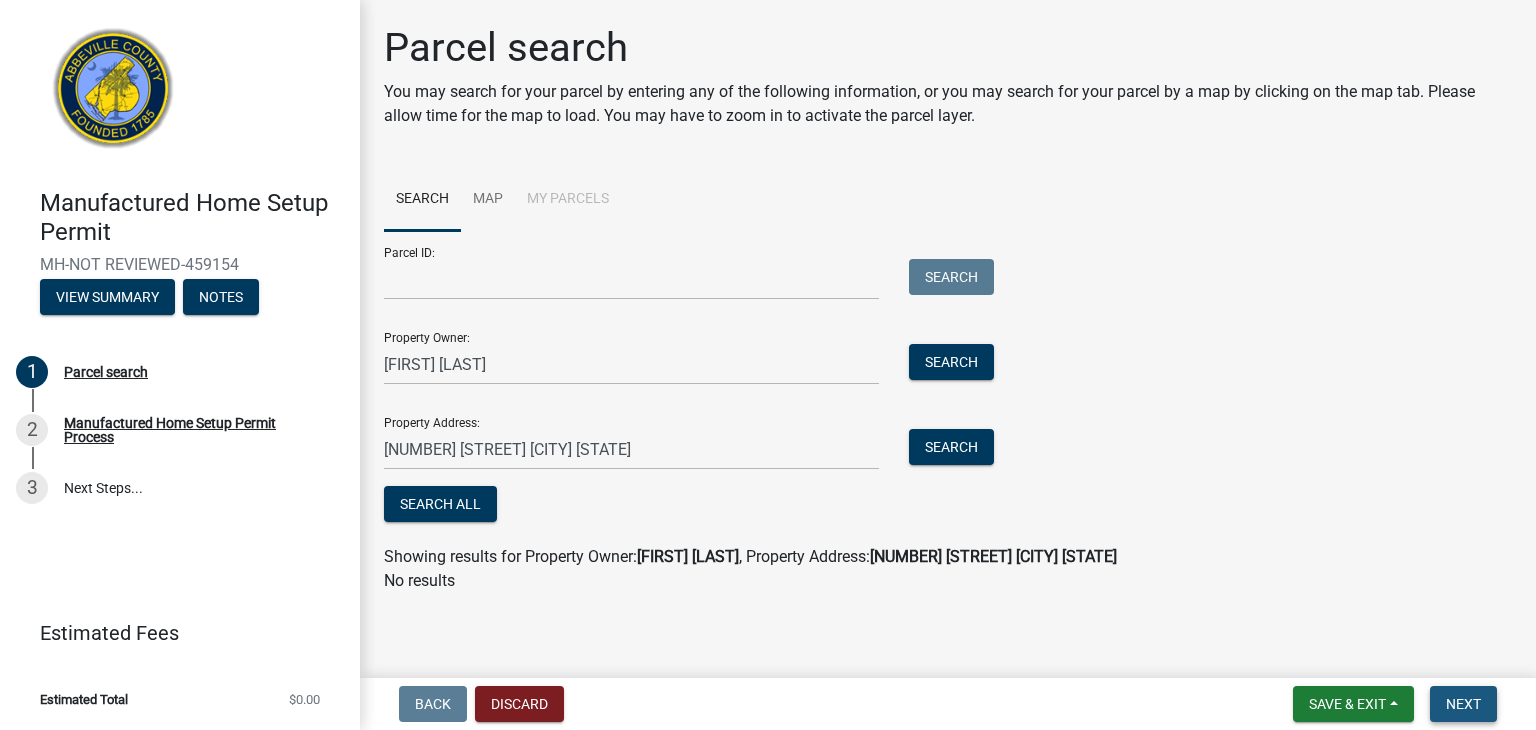 click on "Next" at bounding box center [1463, 704] 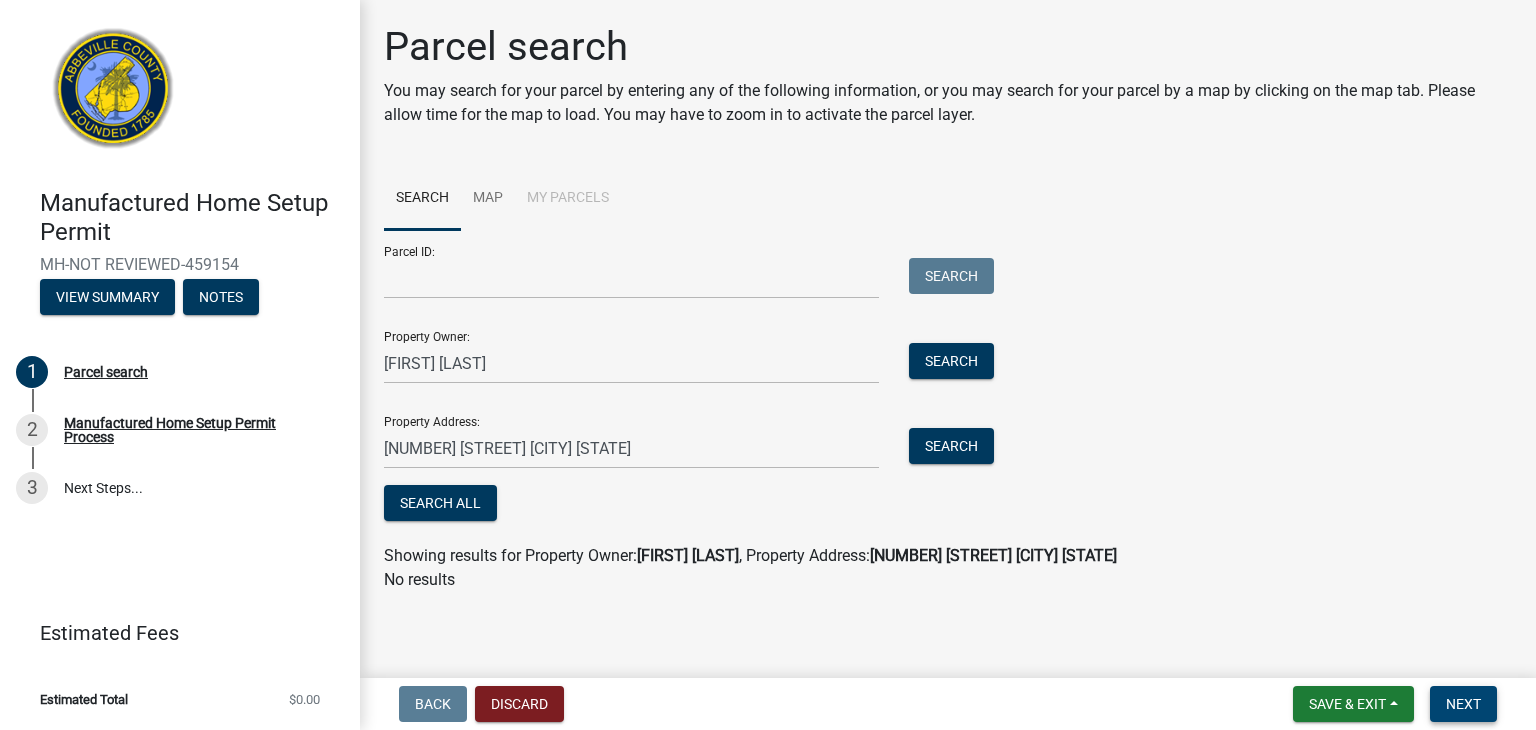 scroll, scrollTop: 0, scrollLeft: 0, axis: both 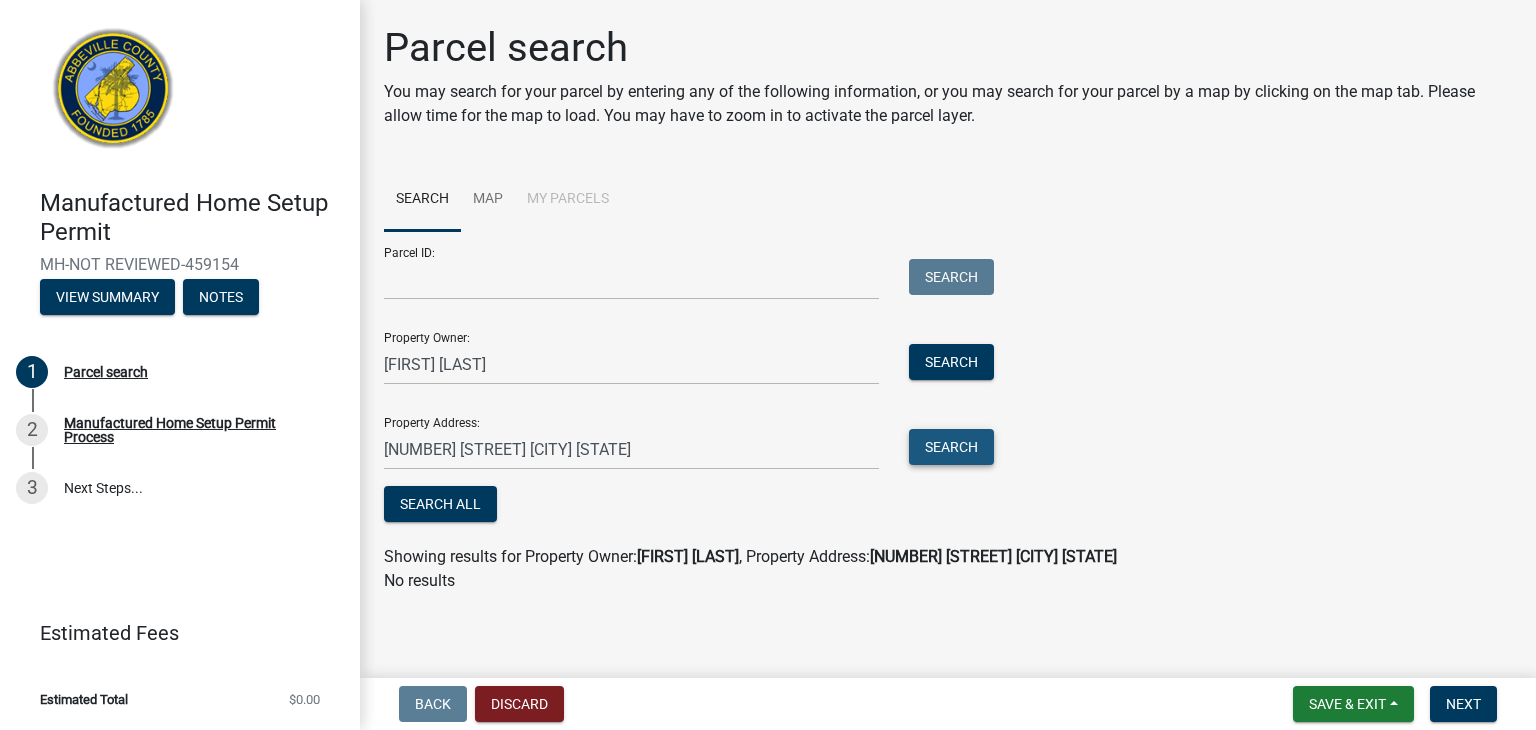 click on "Search" at bounding box center [951, 447] 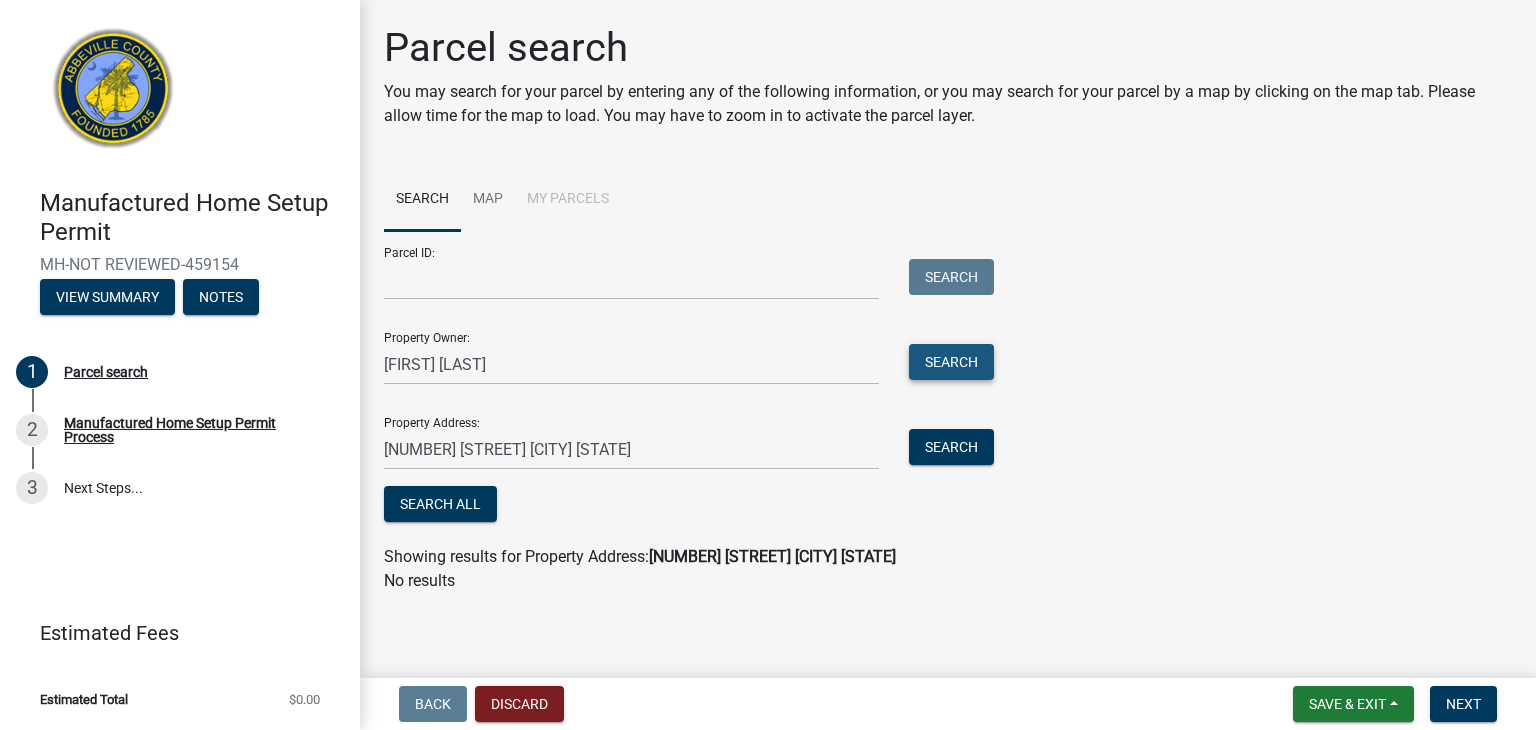 click on "Search" at bounding box center [951, 362] 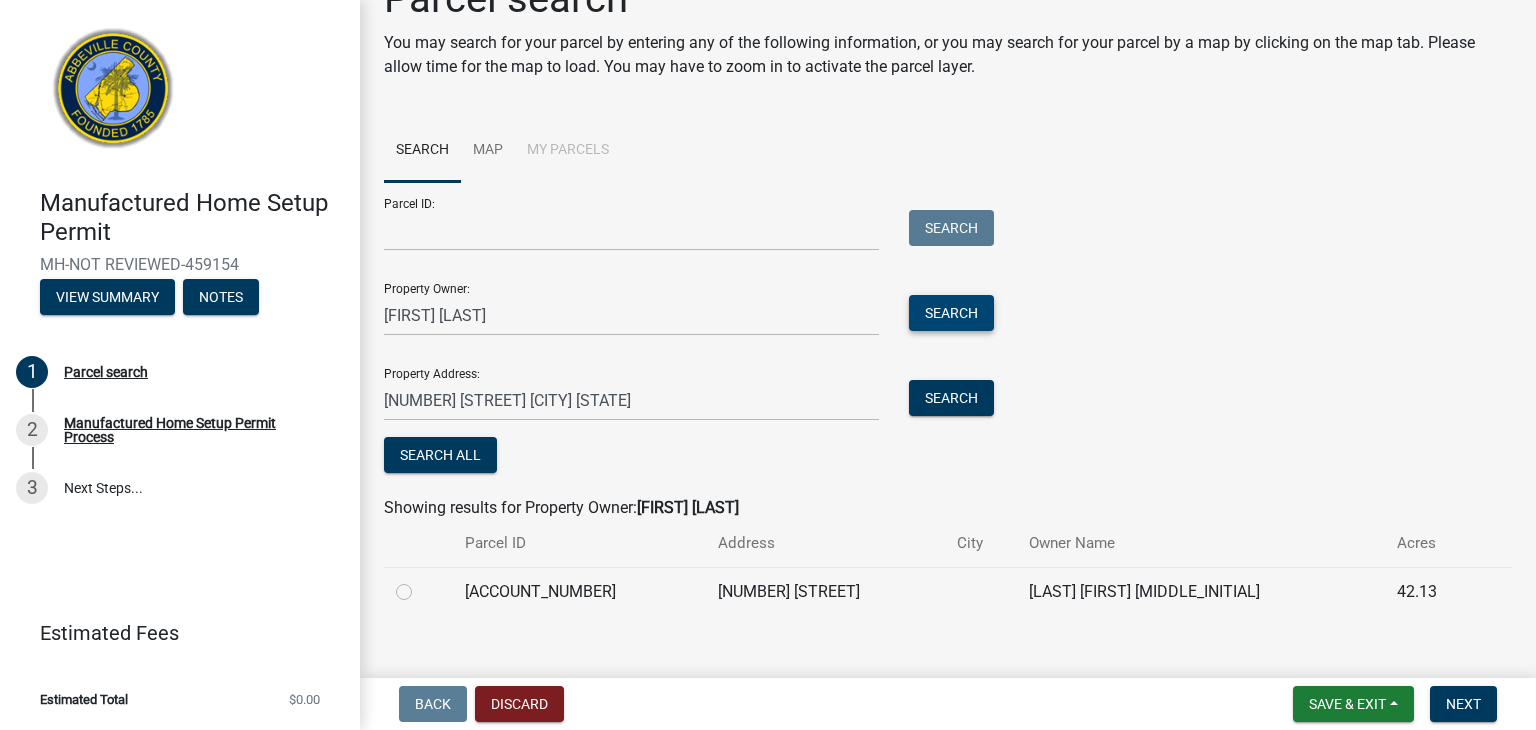 scroll, scrollTop: 73, scrollLeft: 0, axis: vertical 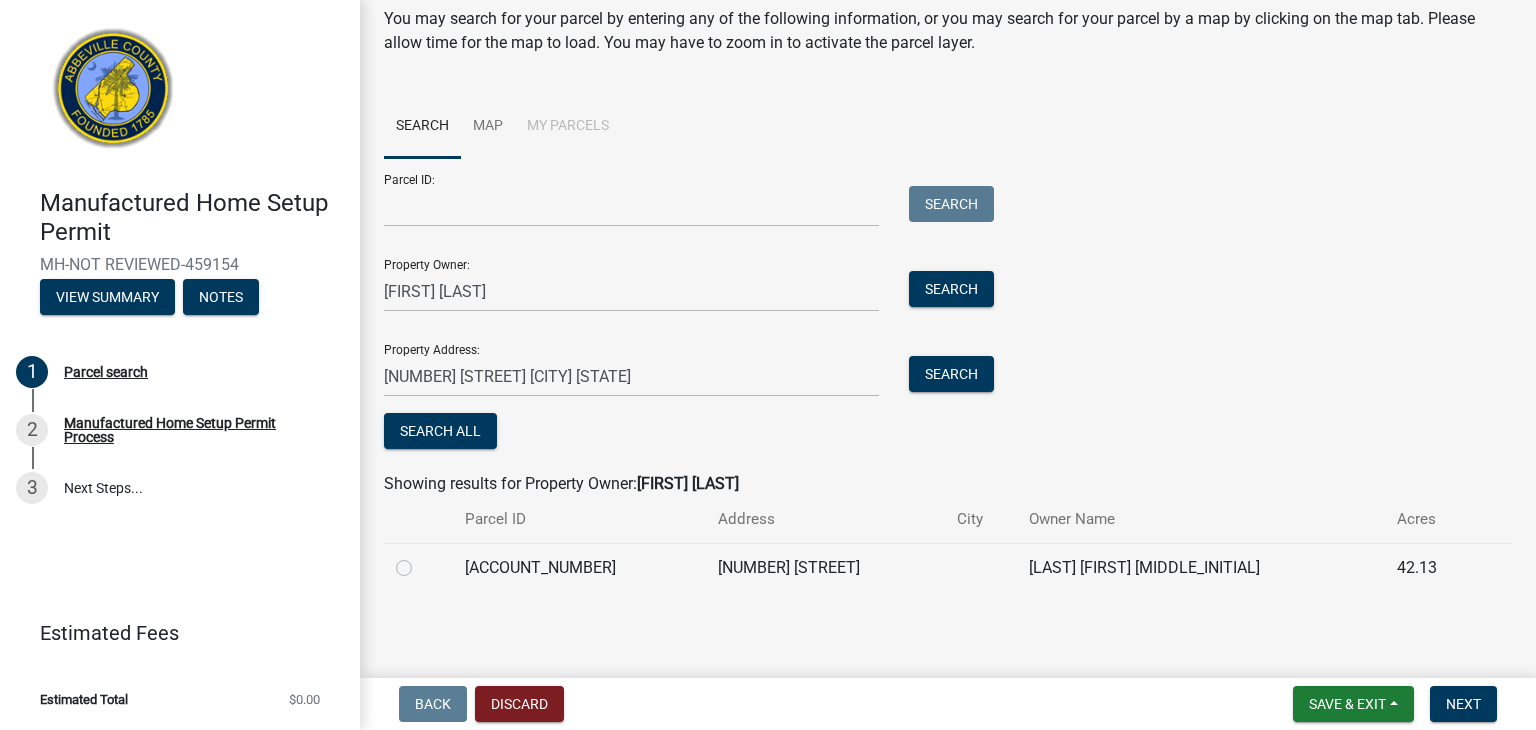 click 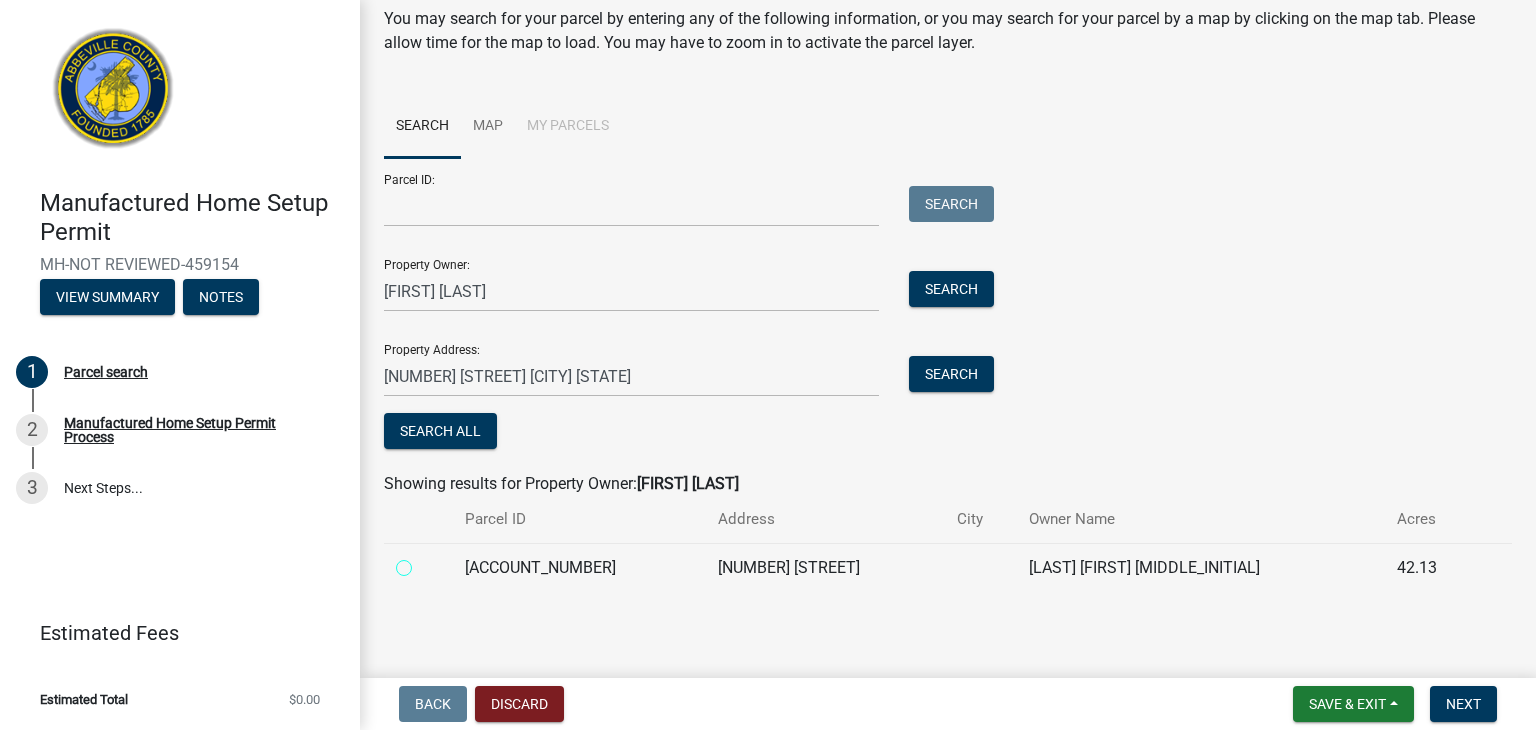 click at bounding box center [426, 562] 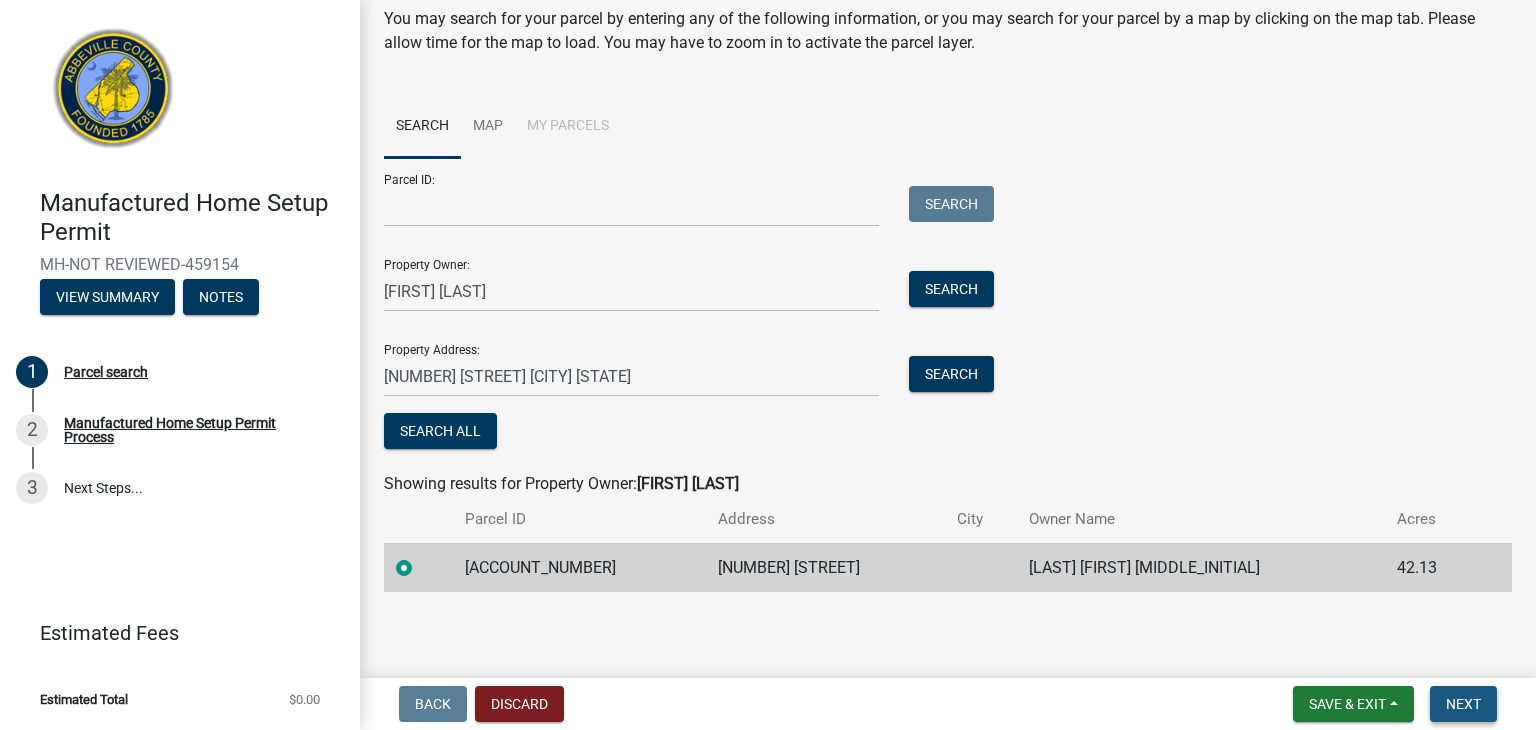click on "Next" at bounding box center (1463, 704) 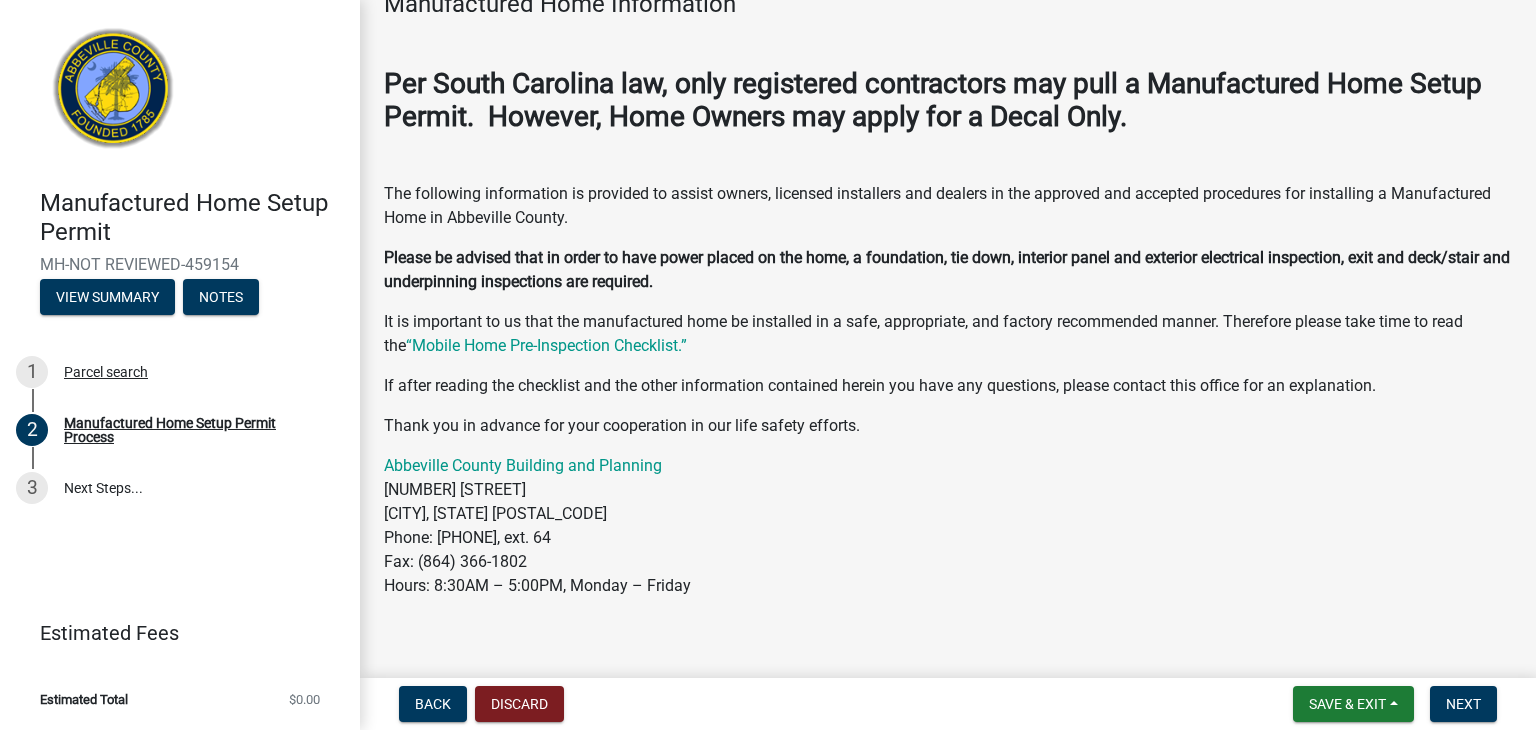scroll, scrollTop: 200, scrollLeft: 0, axis: vertical 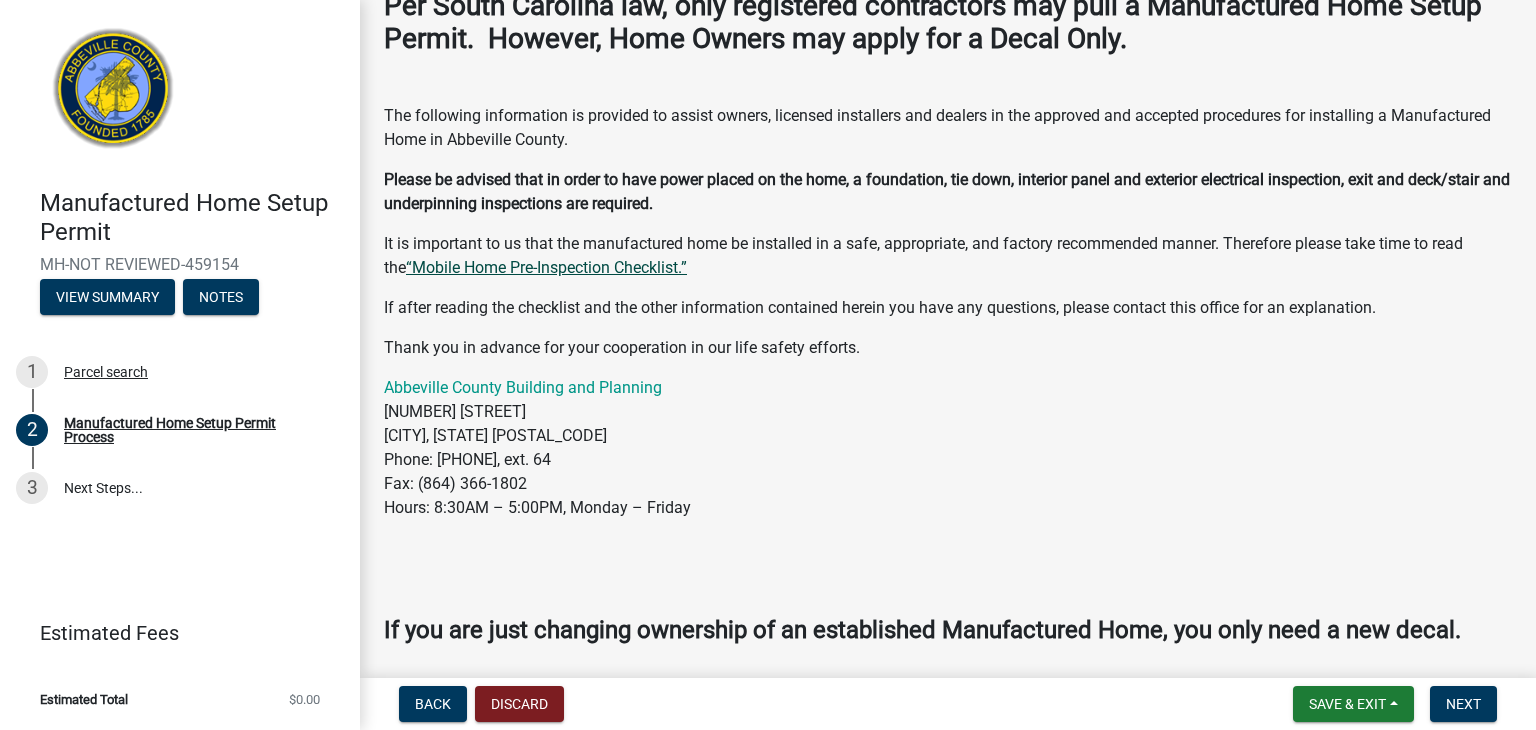 click on "“Mobile Home Pre-Inspection Checklist.”" 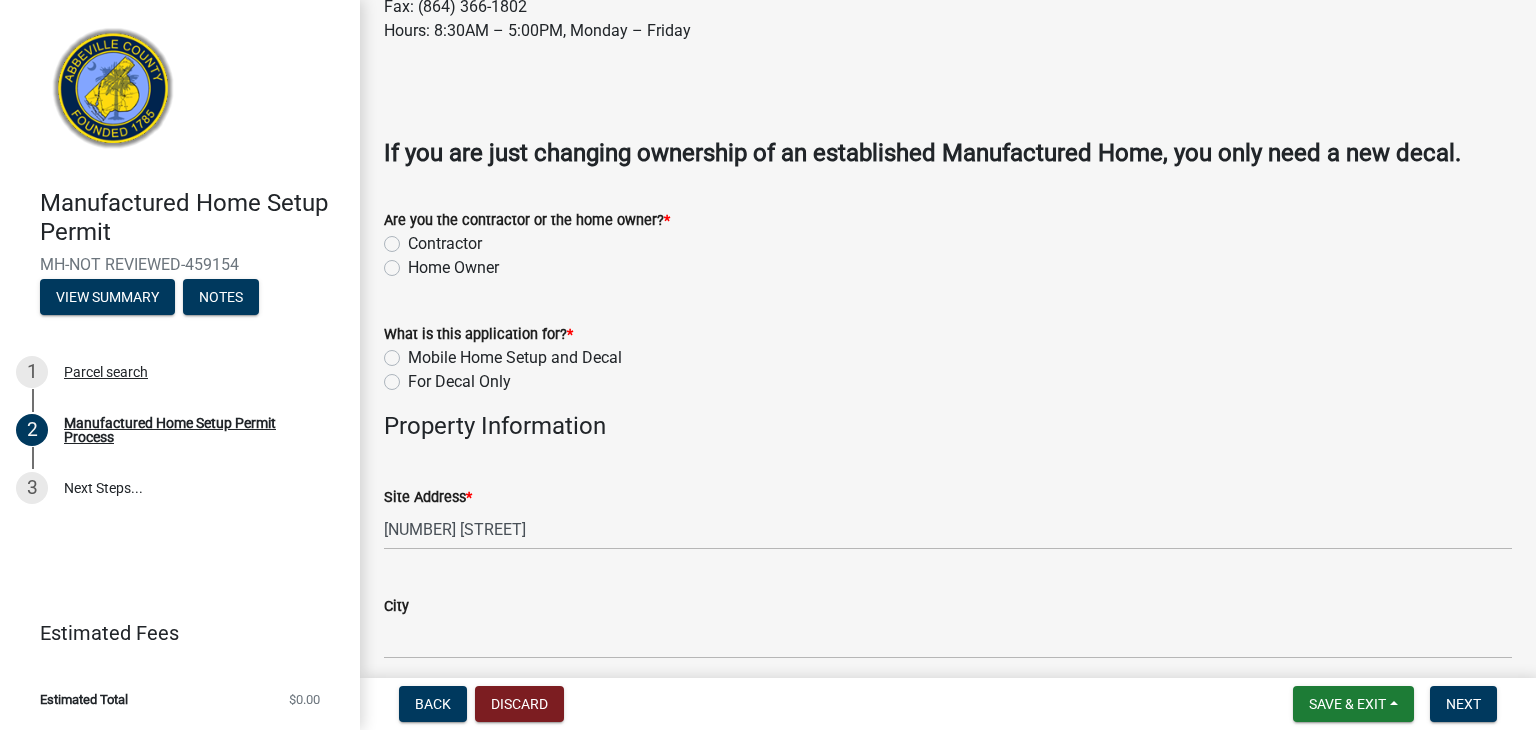 scroll, scrollTop: 700, scrollLeft: 0, axis: vertical 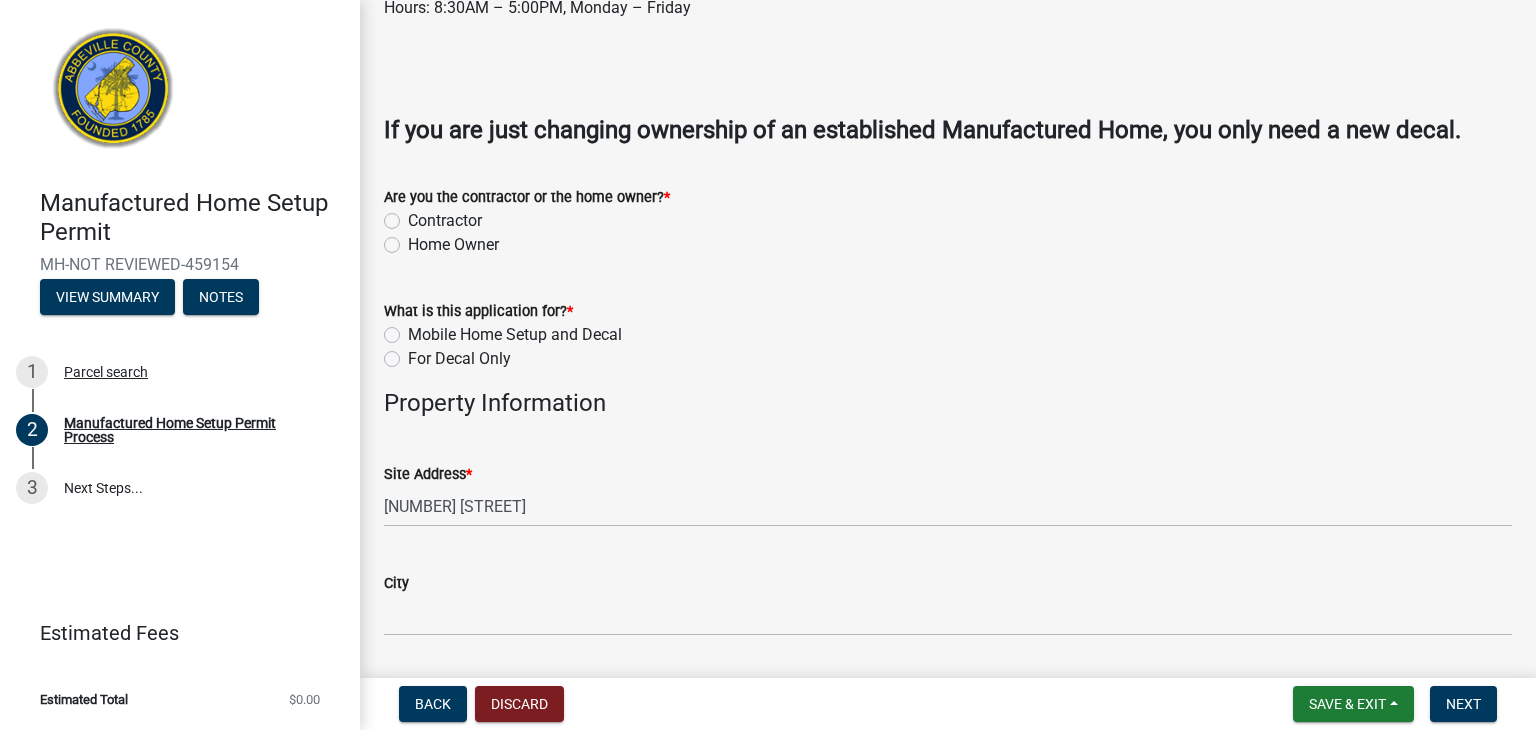 click on "Home Owner" 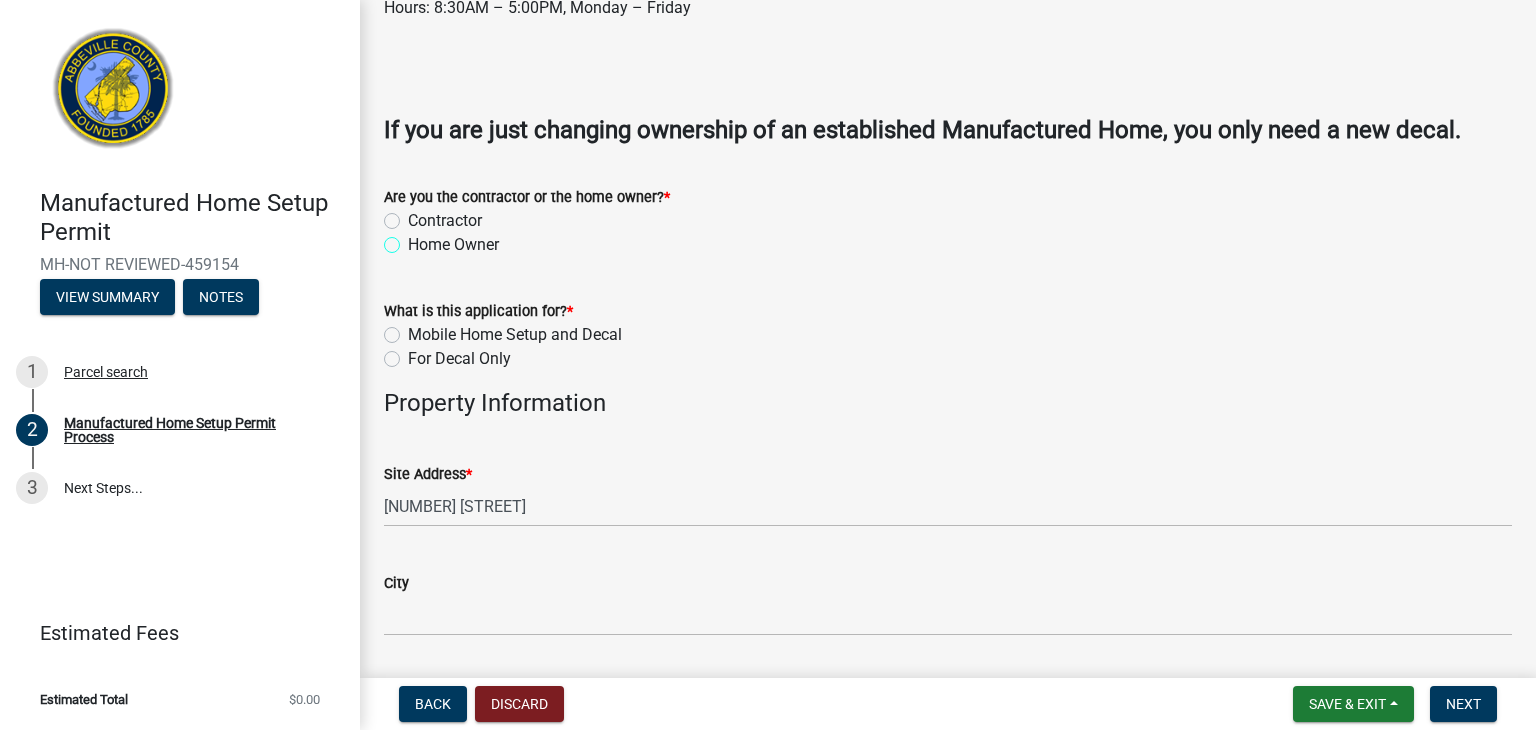 click on "Home Owner" at bounding box center [414, 239] 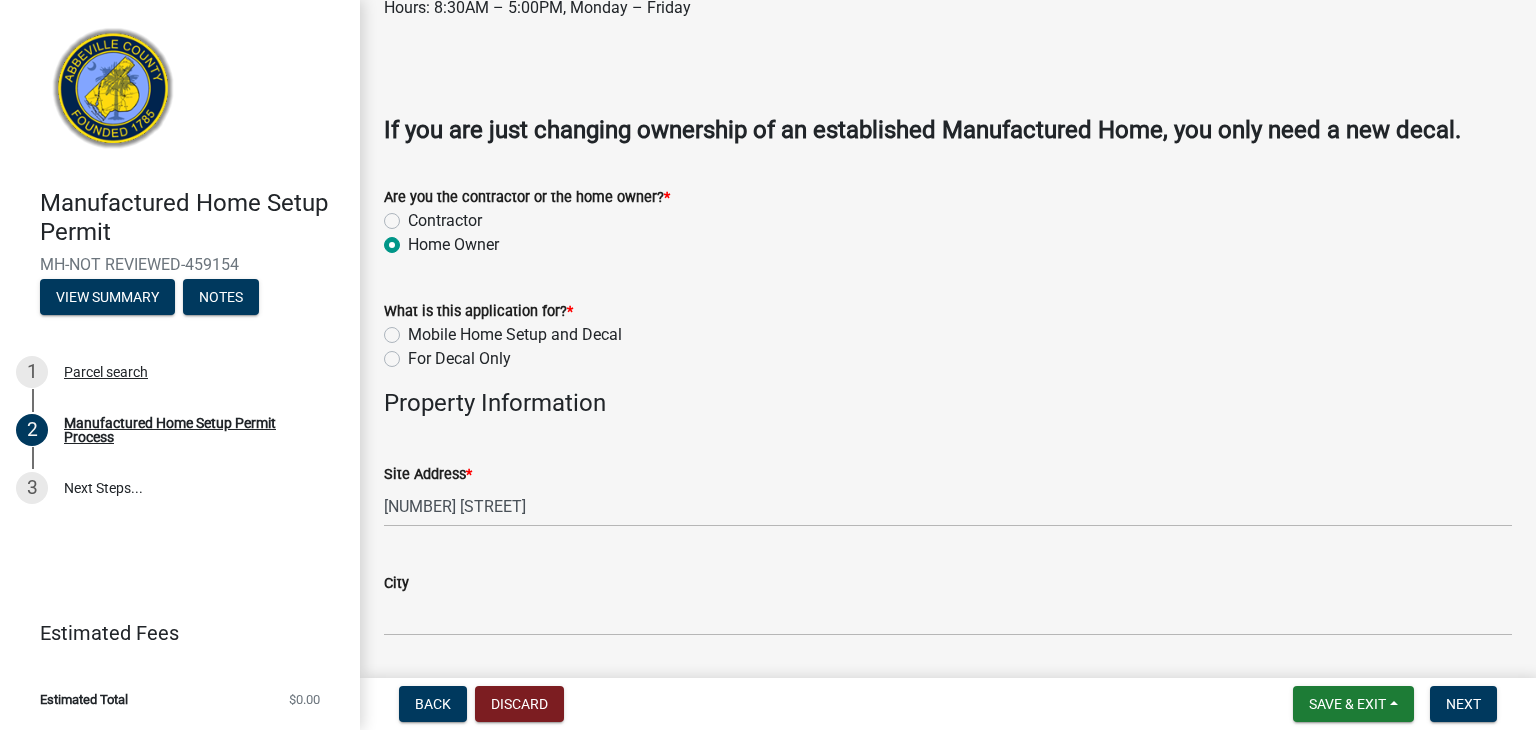radio on "true" 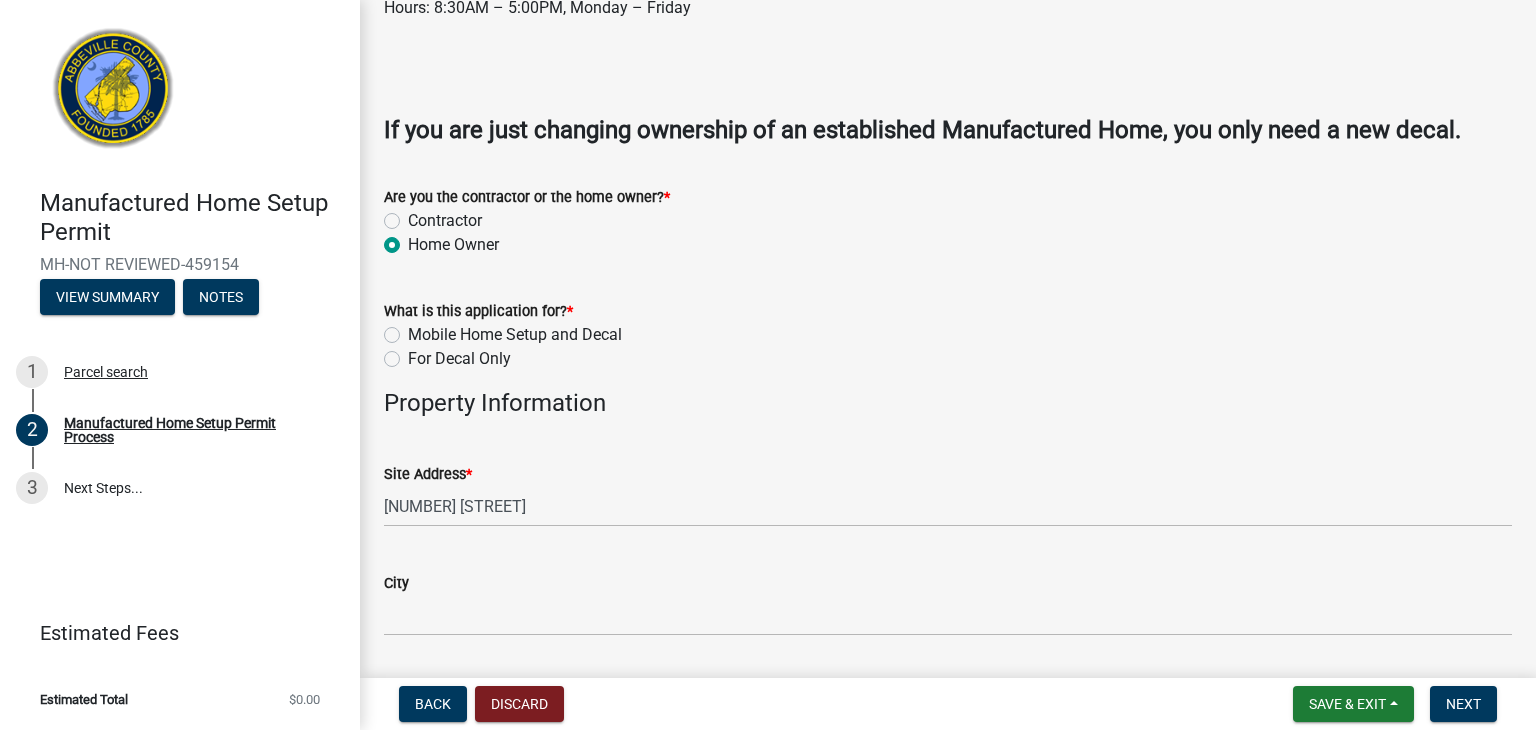 scroll, scrollTop: 800, scrollLeft: 0, axis: vertical 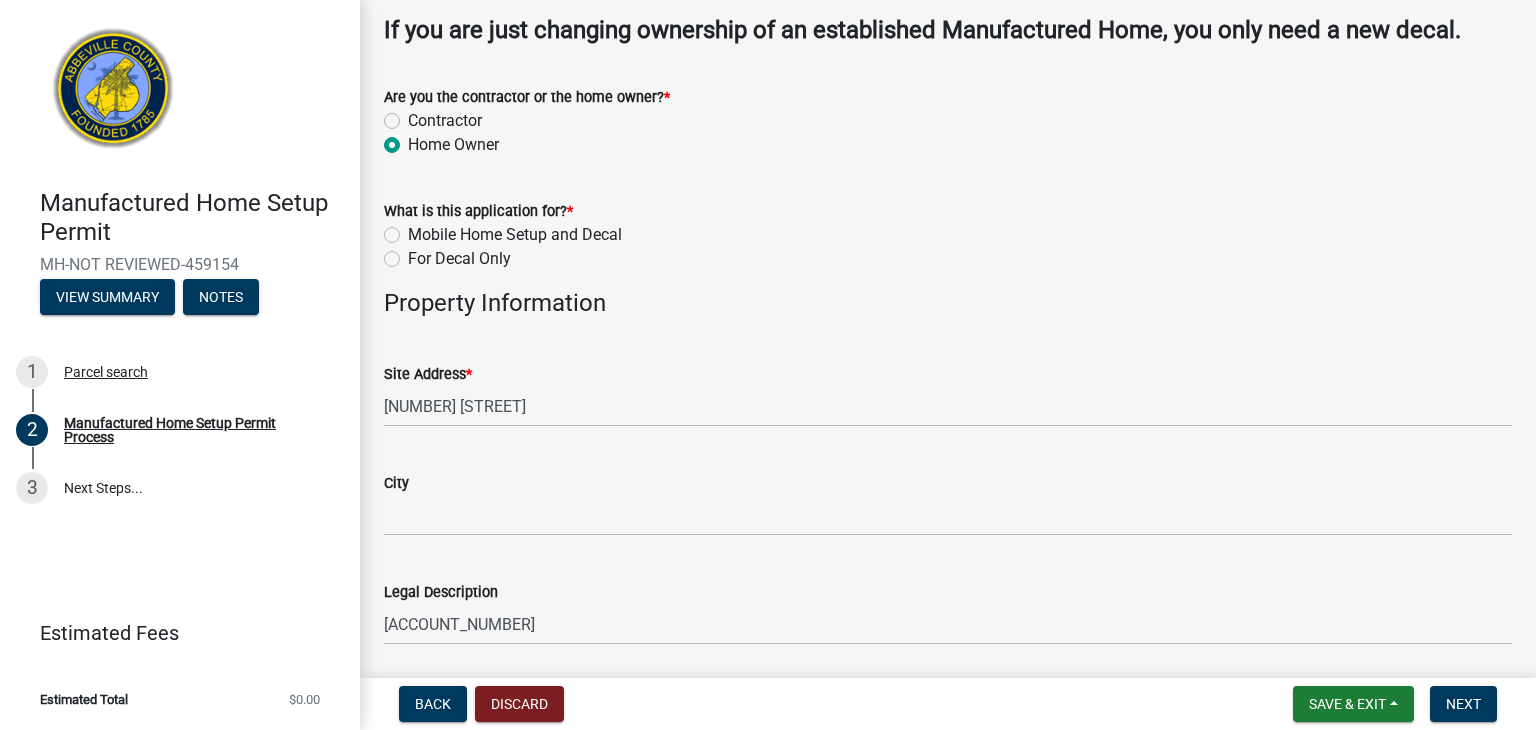 click on "For Decal Only" 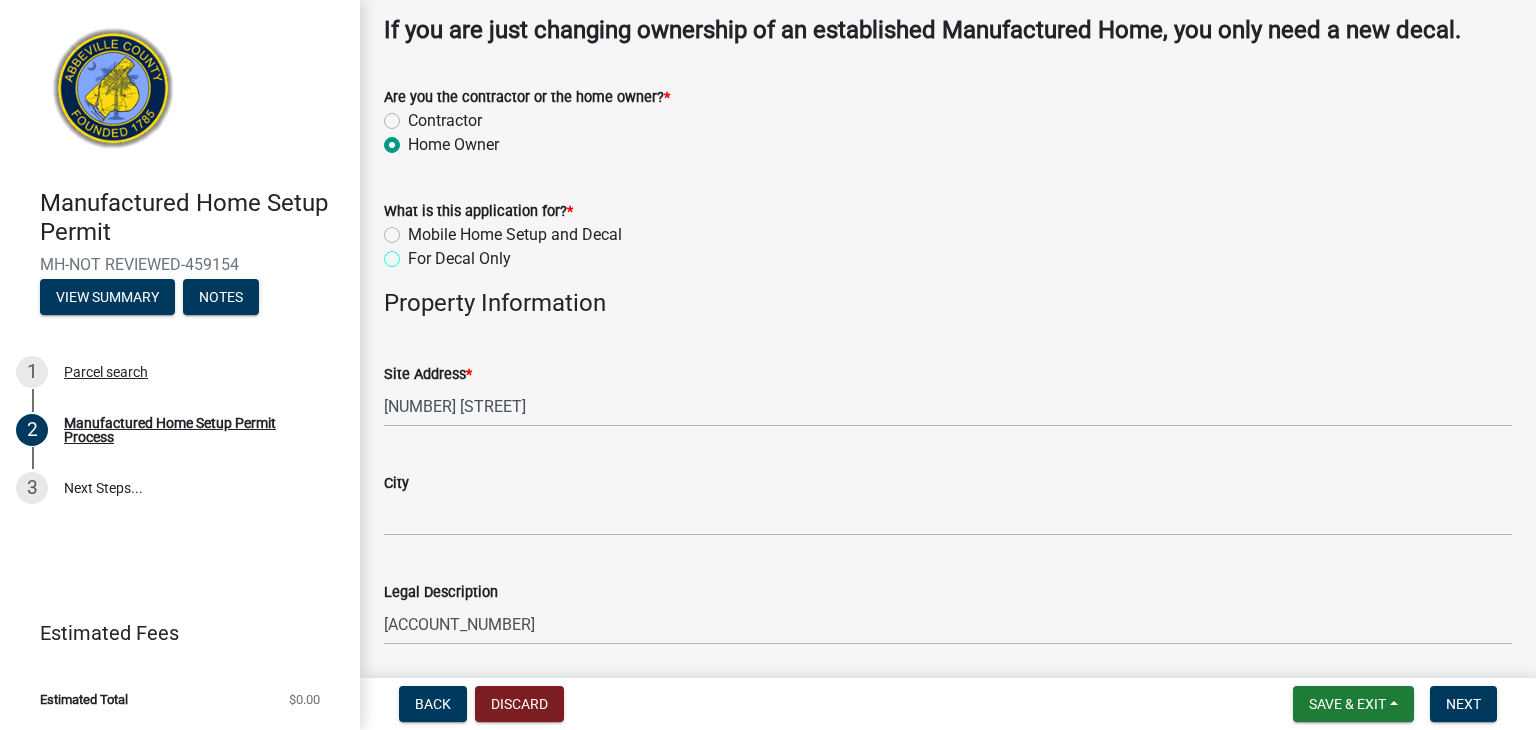 click on "For Decal Only" at bounding box center [414, 253] 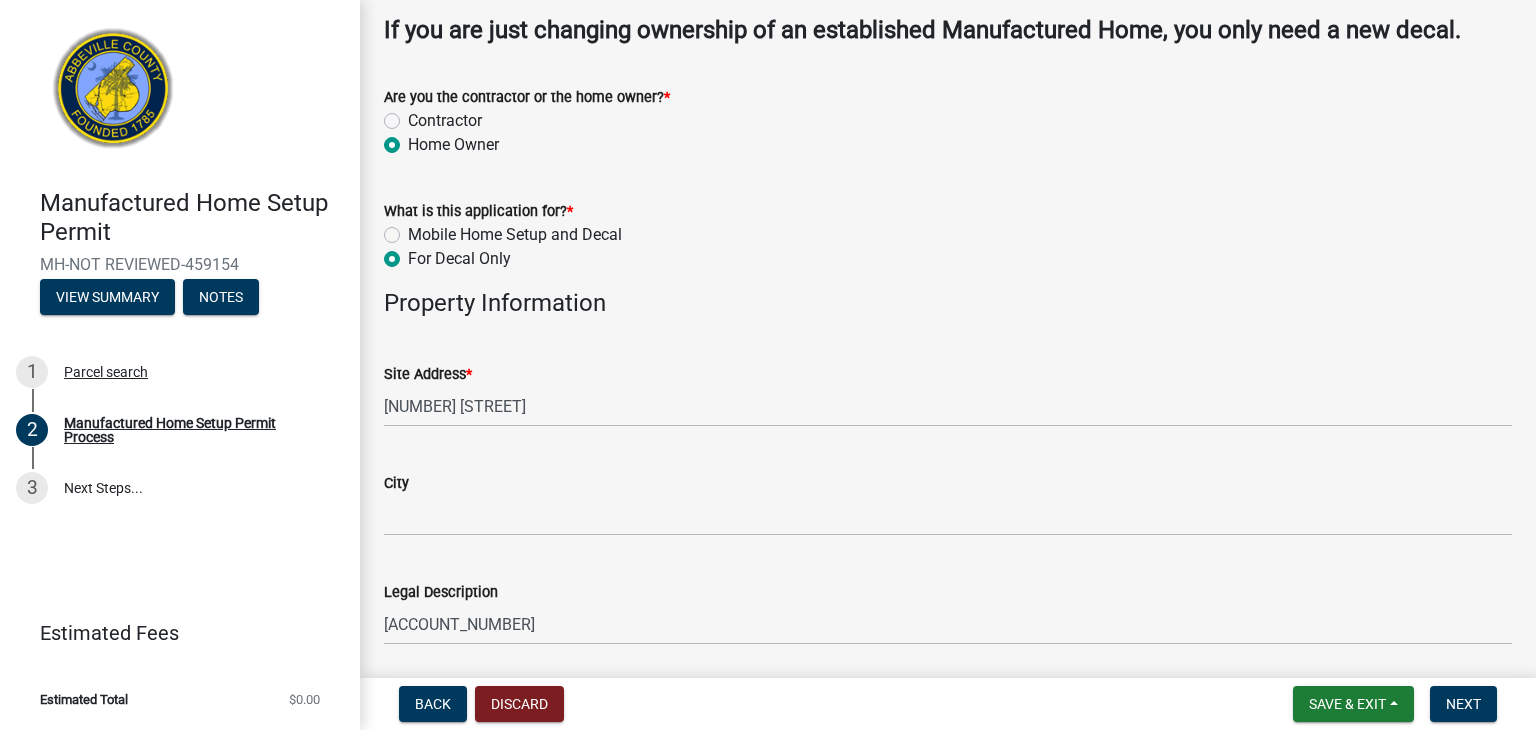 radio on "true" 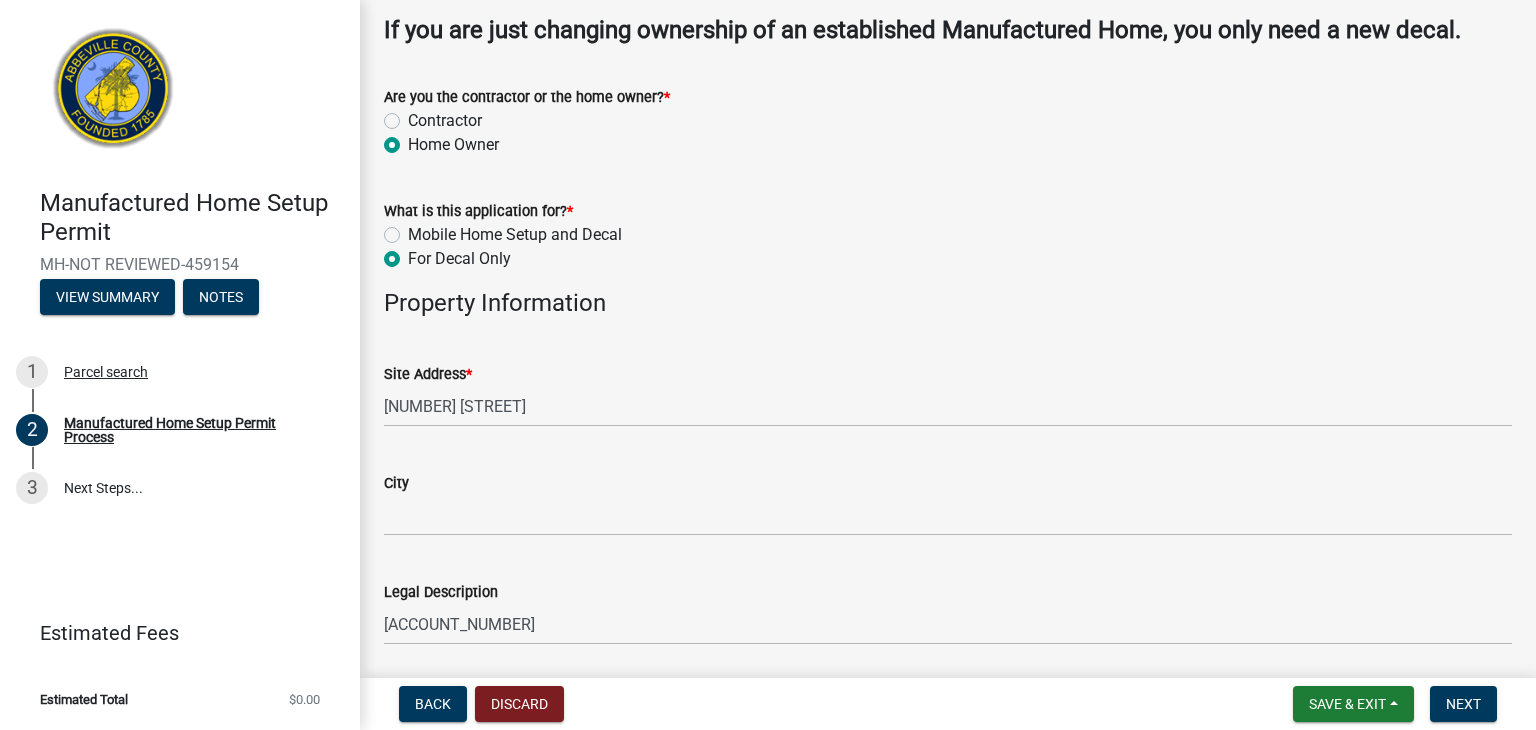 click on "Mobile Home Setup and Decal" 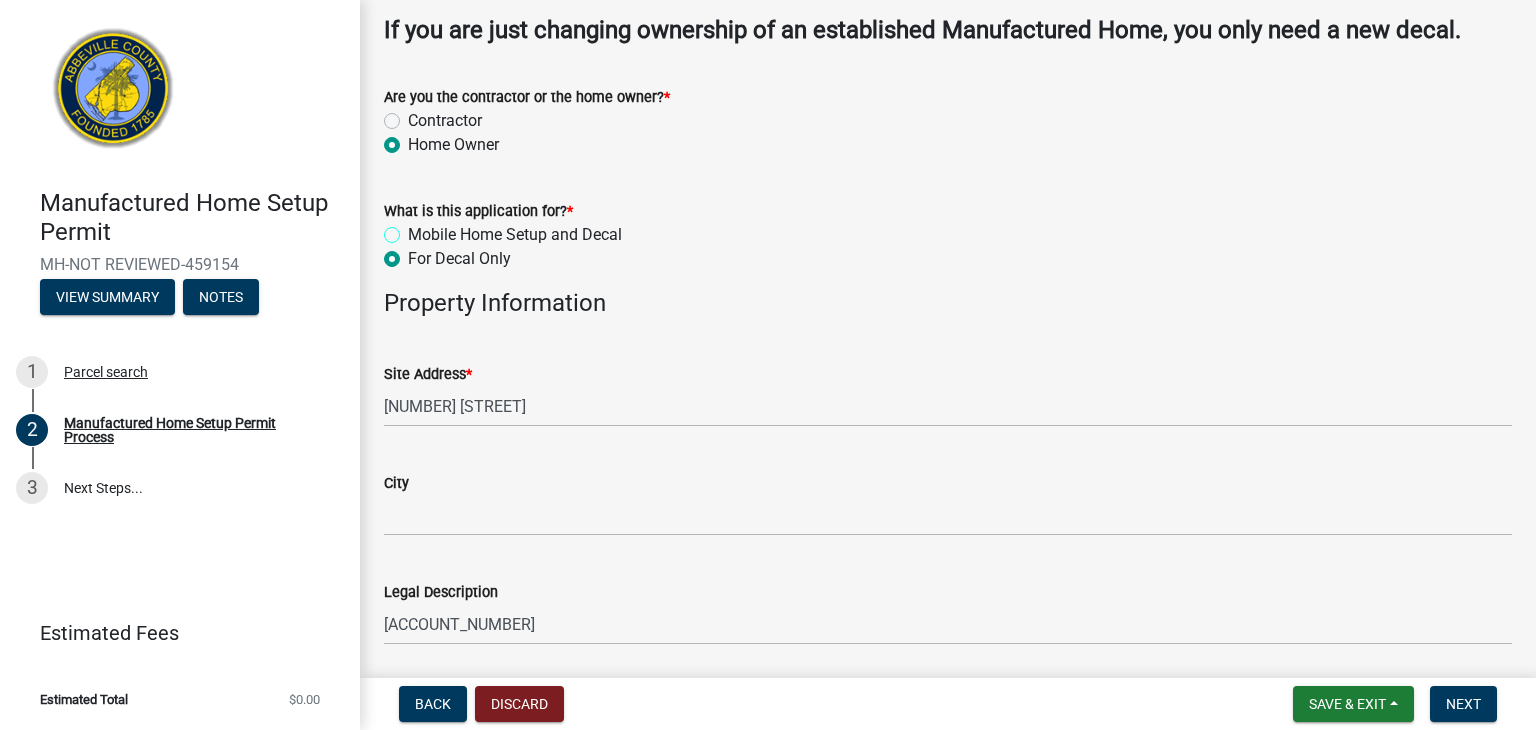 click on "Mobile Home Setup and Decal" at bounding box center [414, 229] 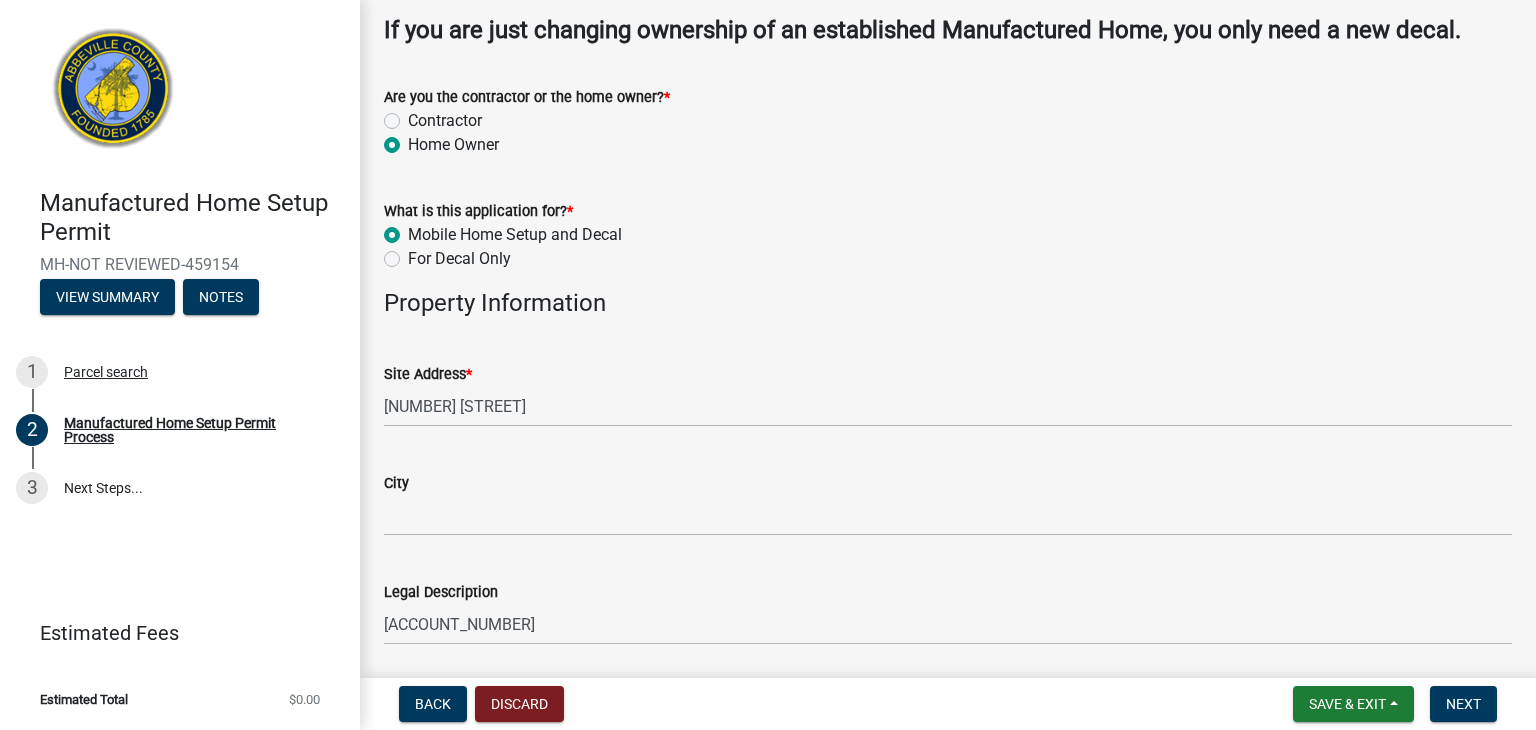 radio on "true" 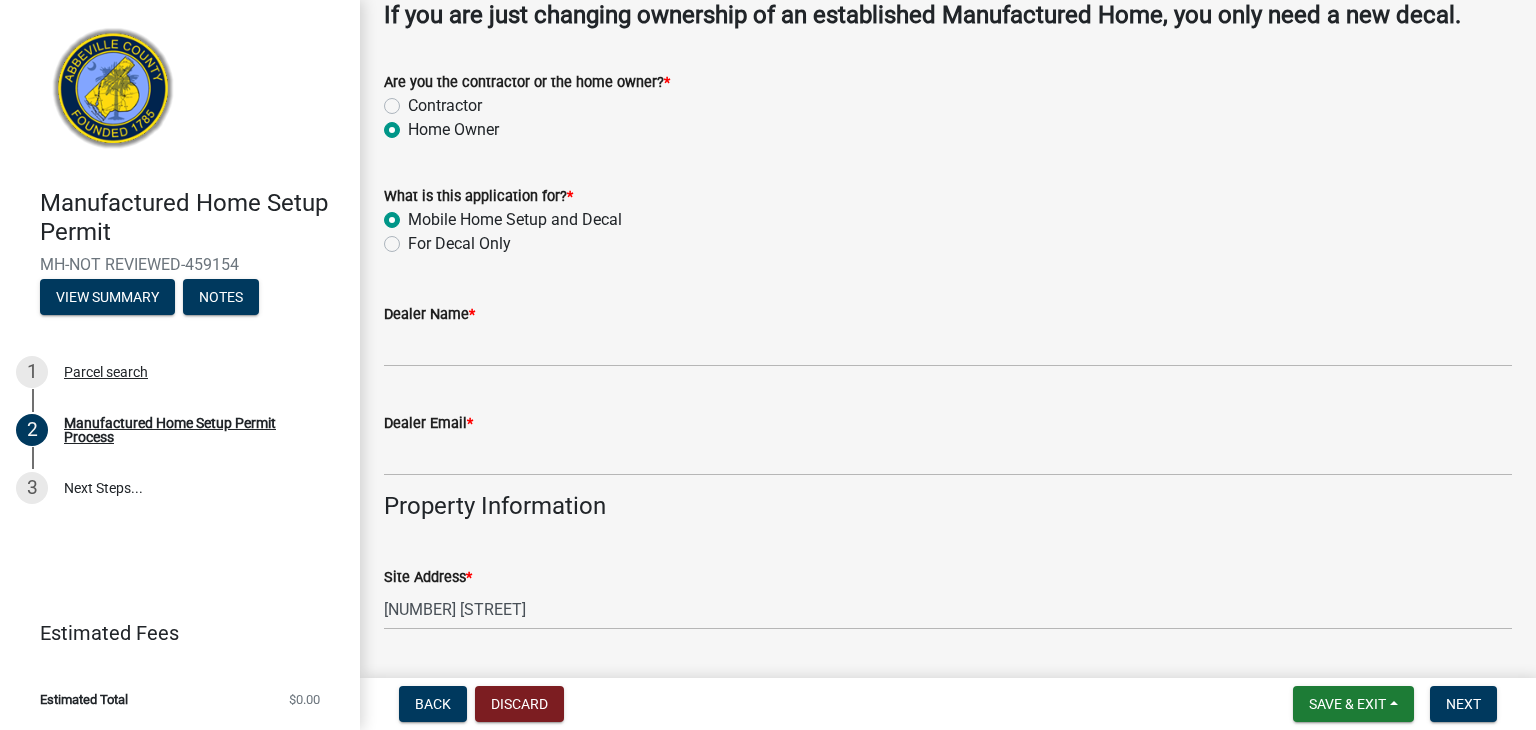 scroll, scrollTop: 800, scrollLeft: 0, axis: vertical 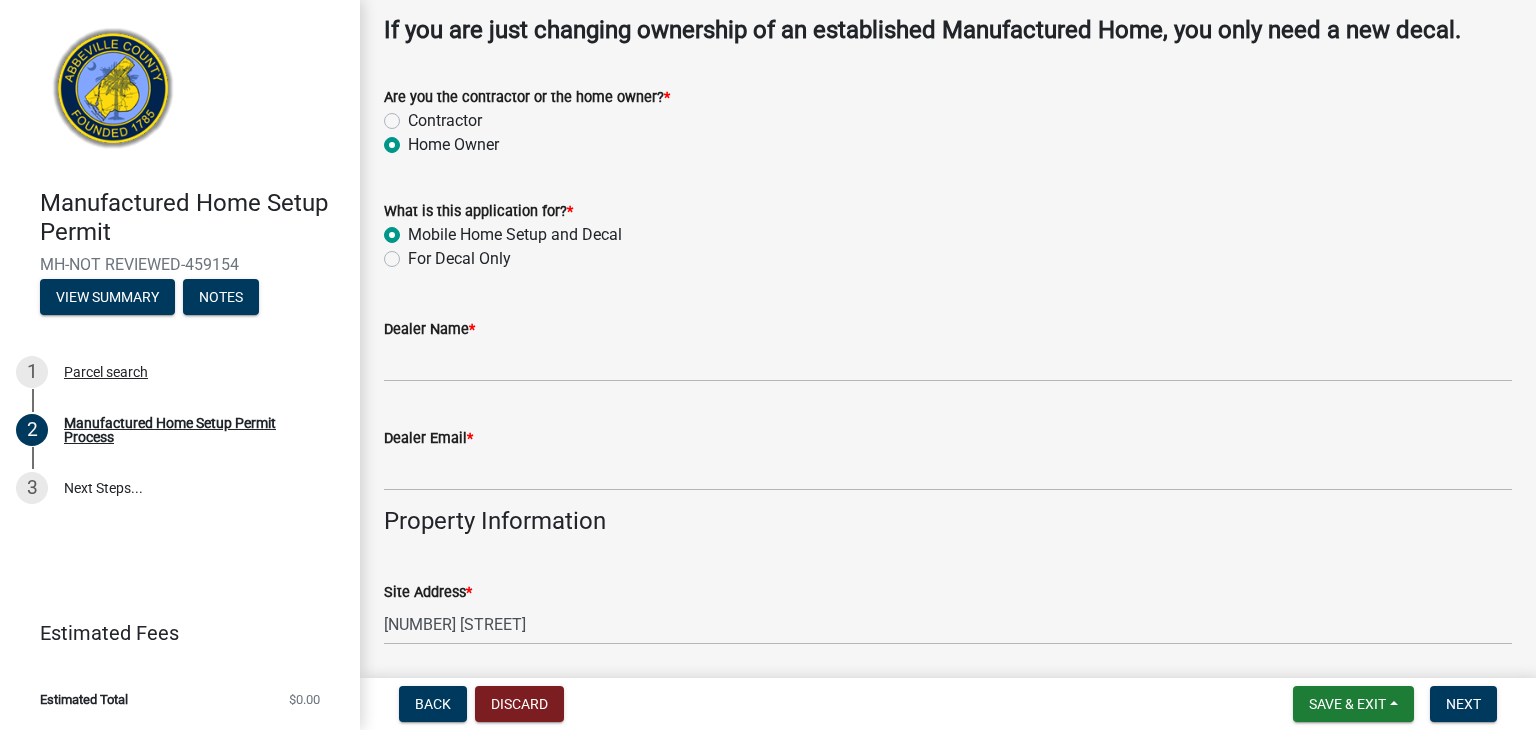 click on "For Decal Only" 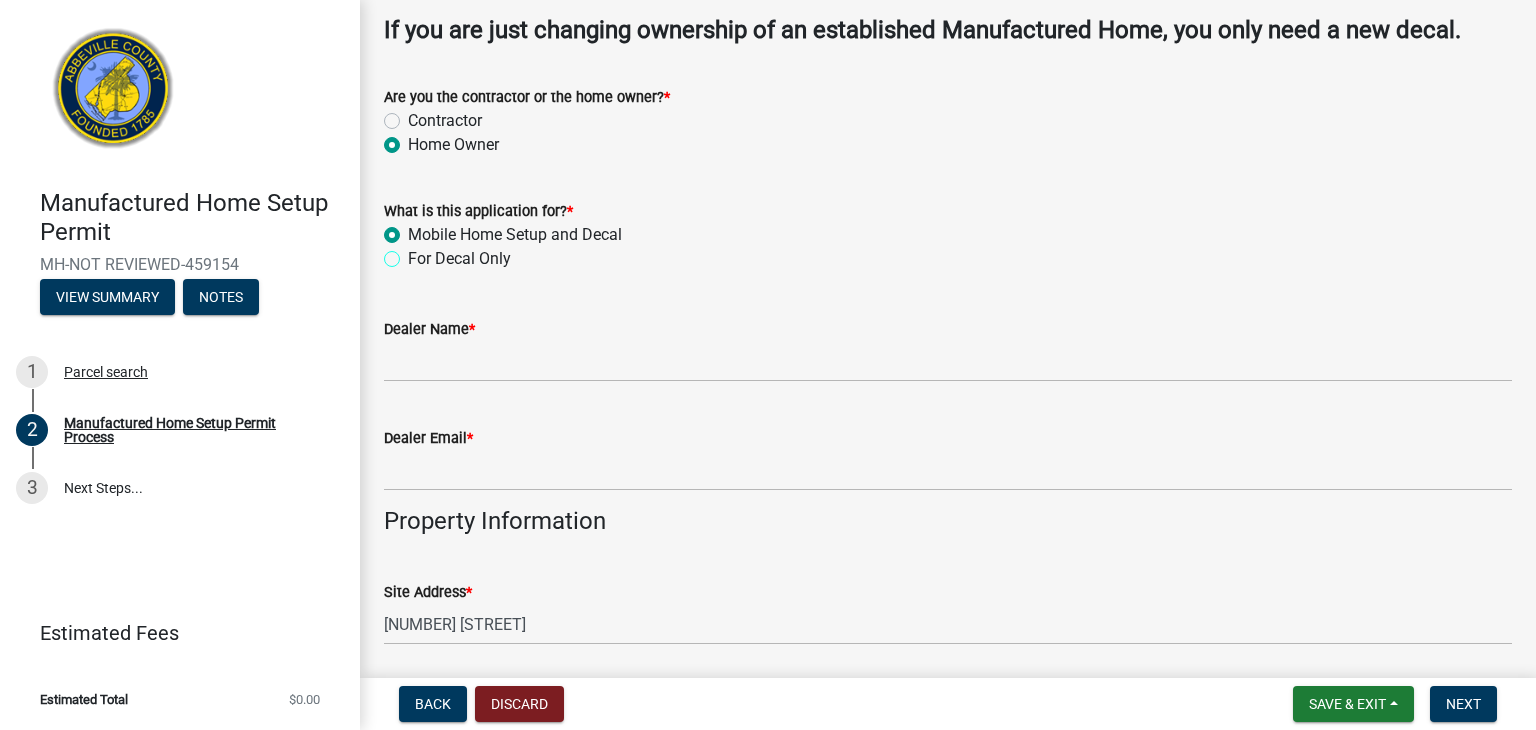 click on "For Decal Only" at bounding box center [414, 253] 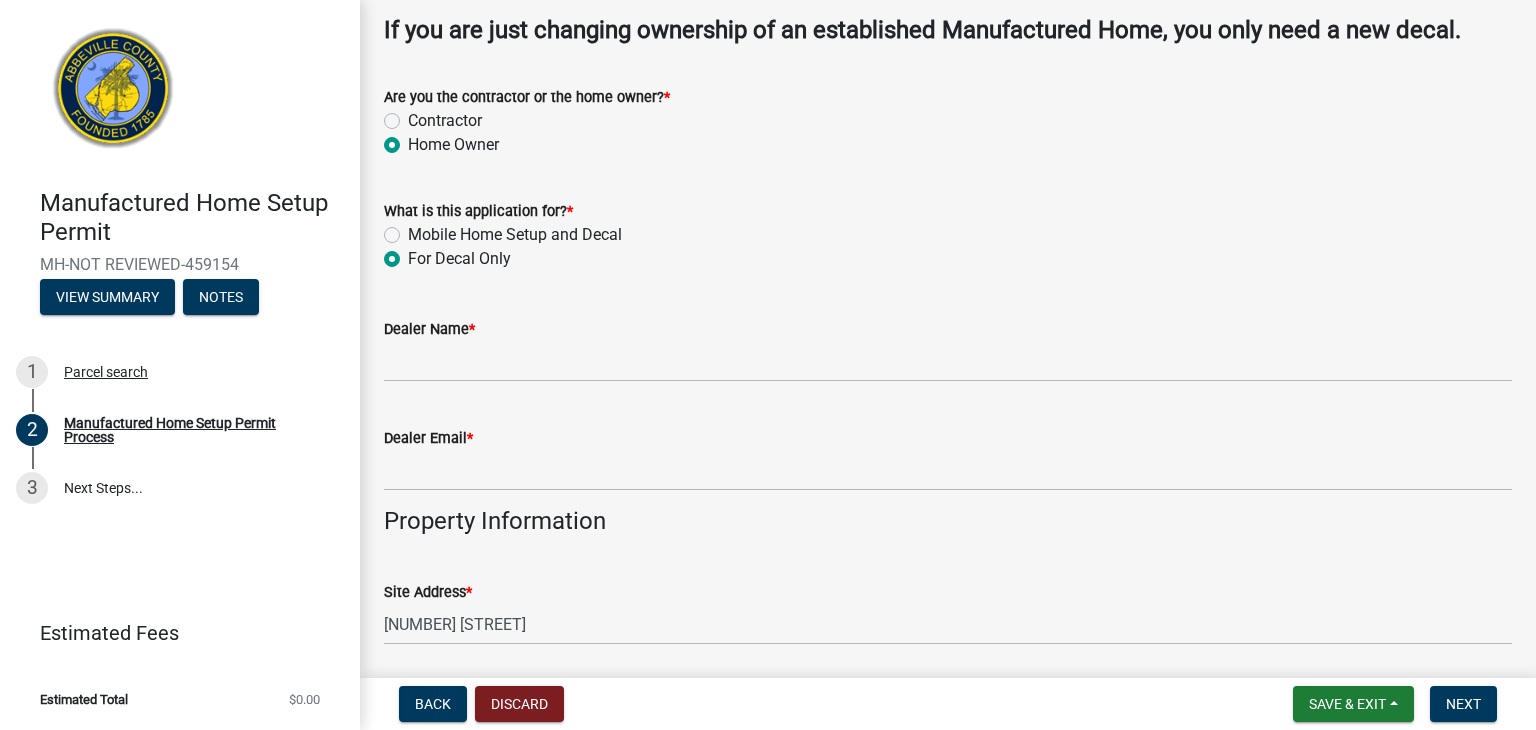 radio on "true" 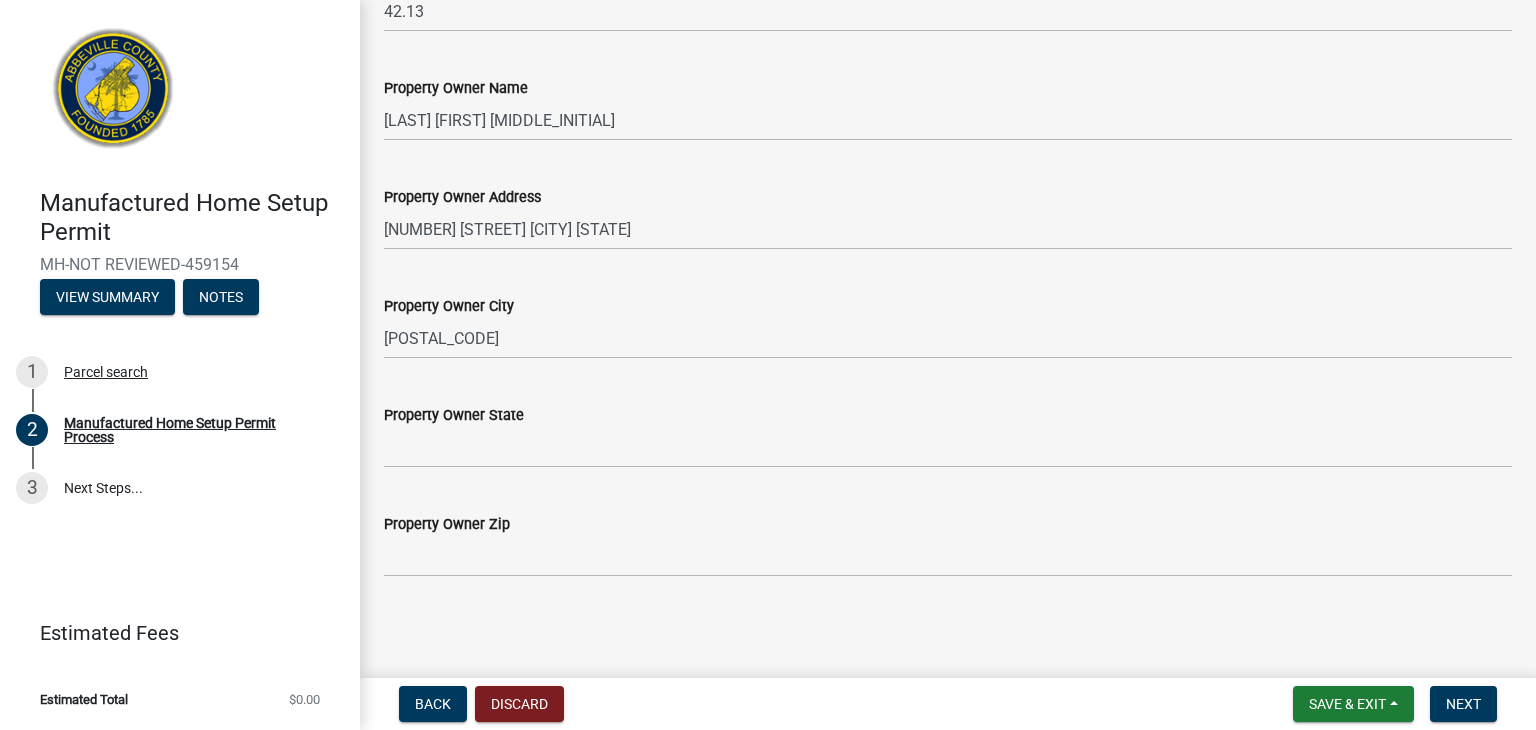 scroll, scrollTop: 1523, scrollLeft: 0, axis: vertical 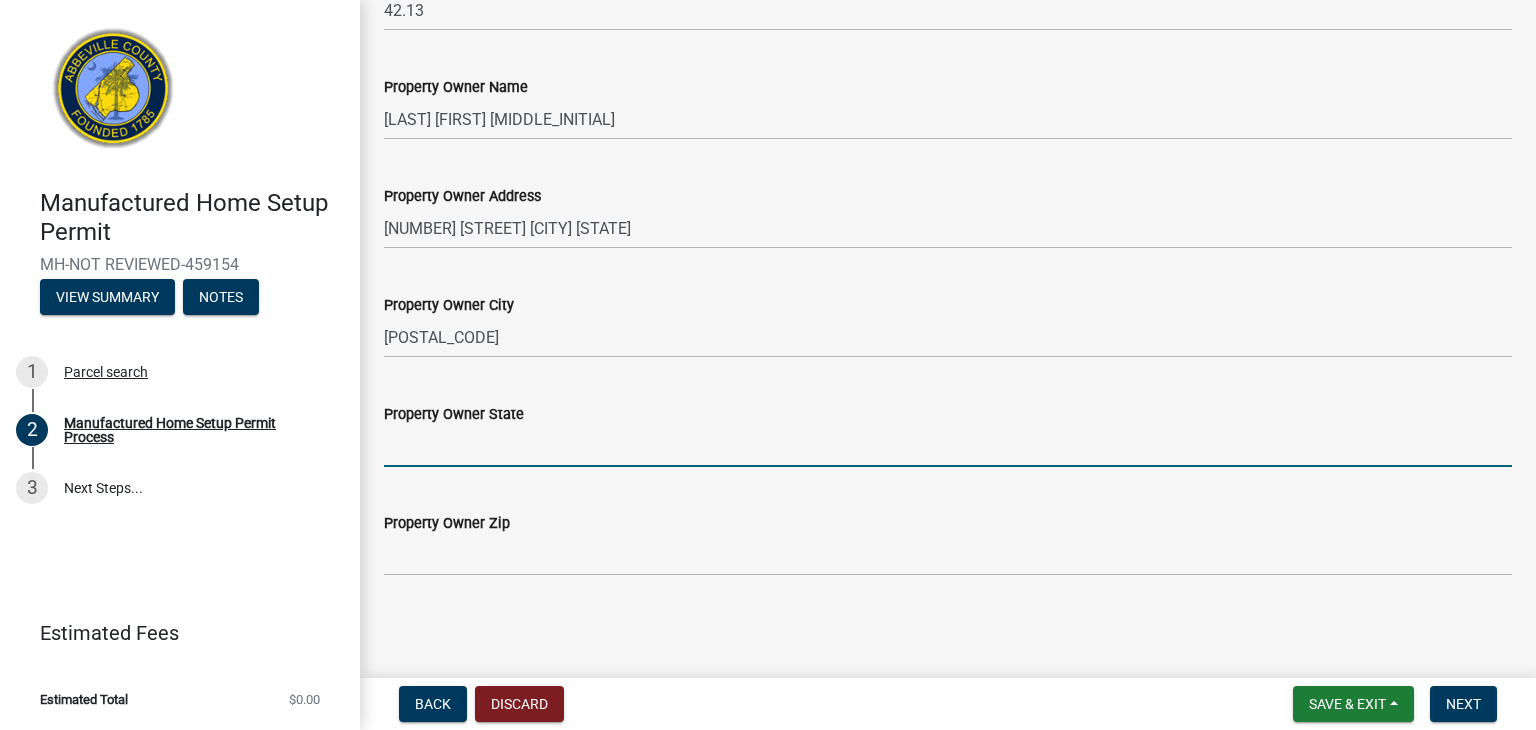 click on "Property Owner State" at bounding box center [948, 446] 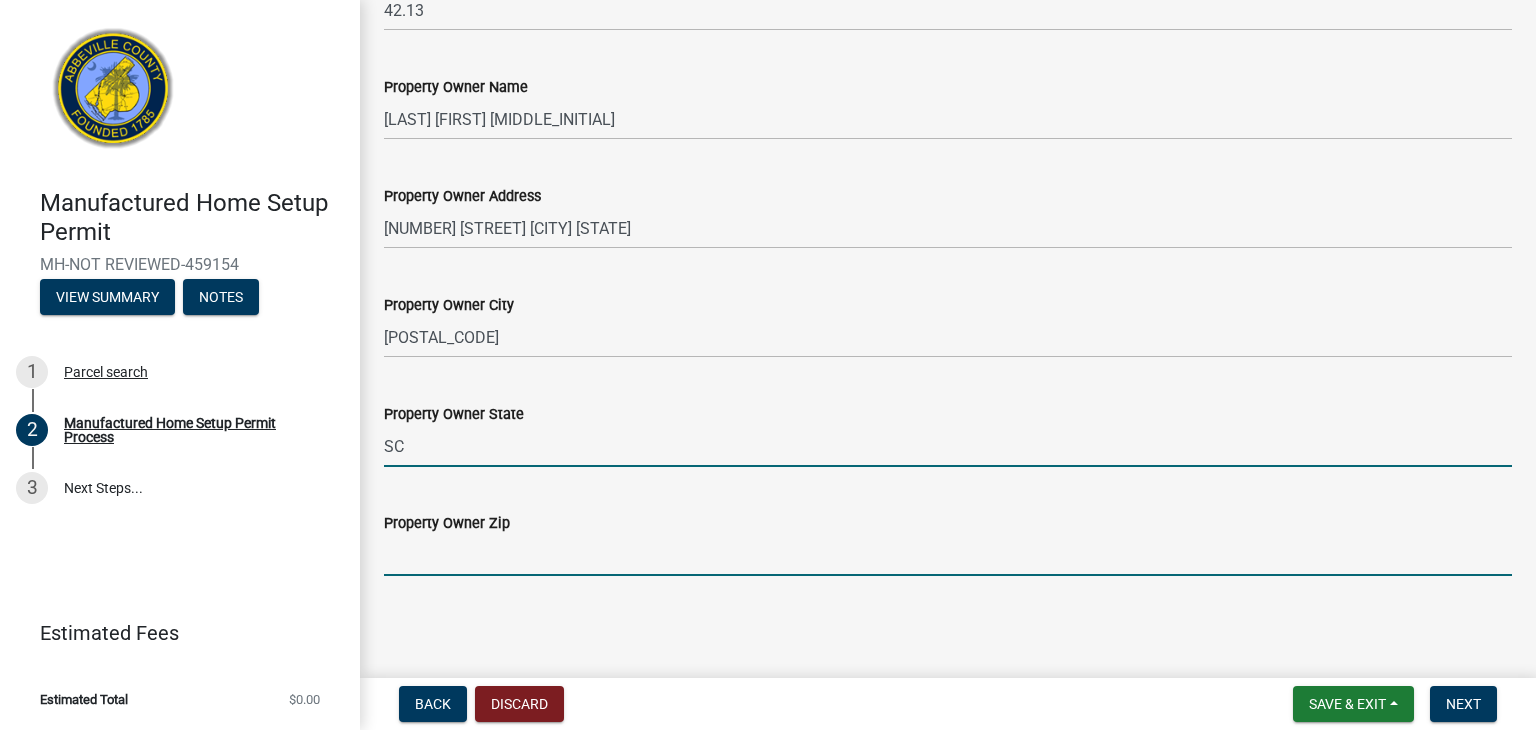 type on "[POSTAL_CODE]" 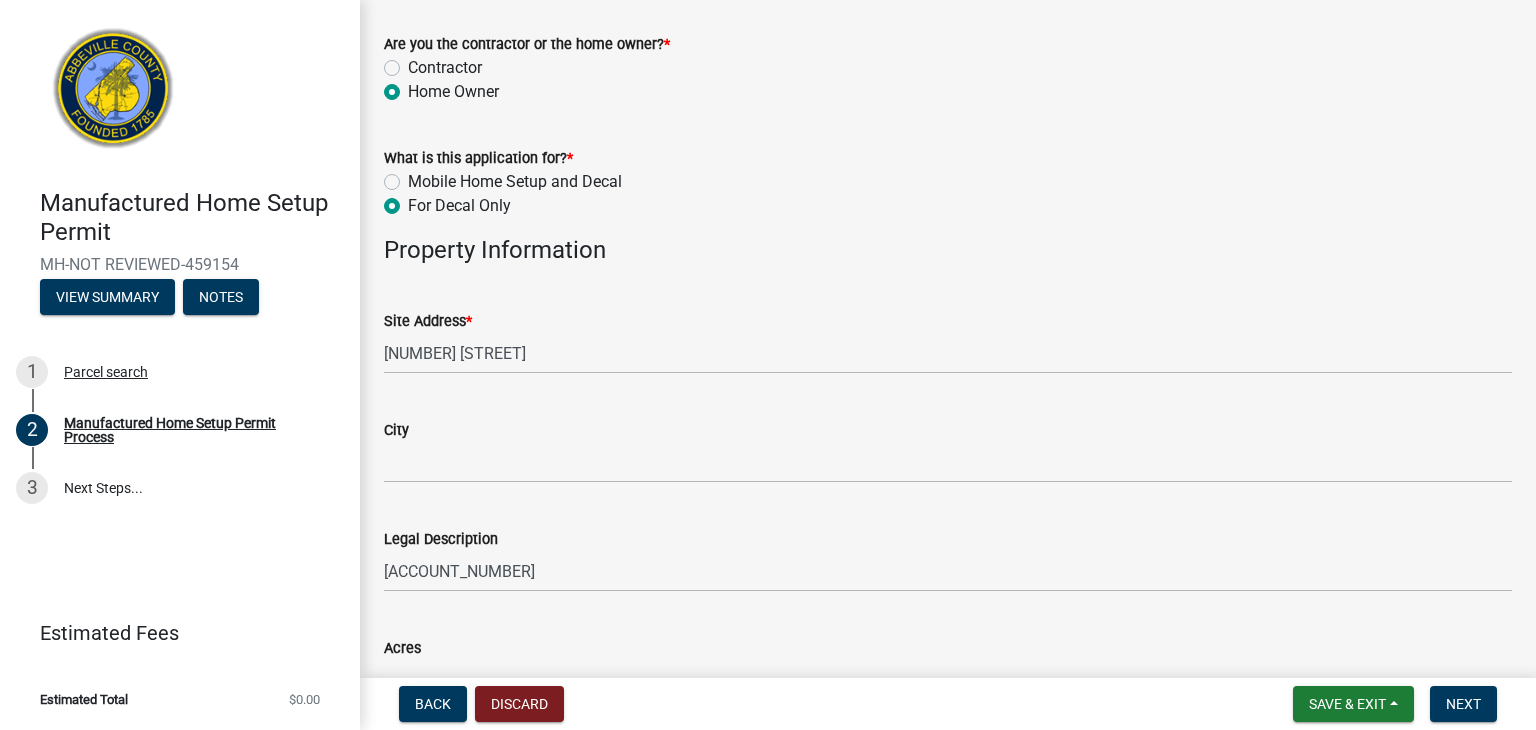 scroll, scrollTop: 823, scrollLeft: 0, axis: vertical 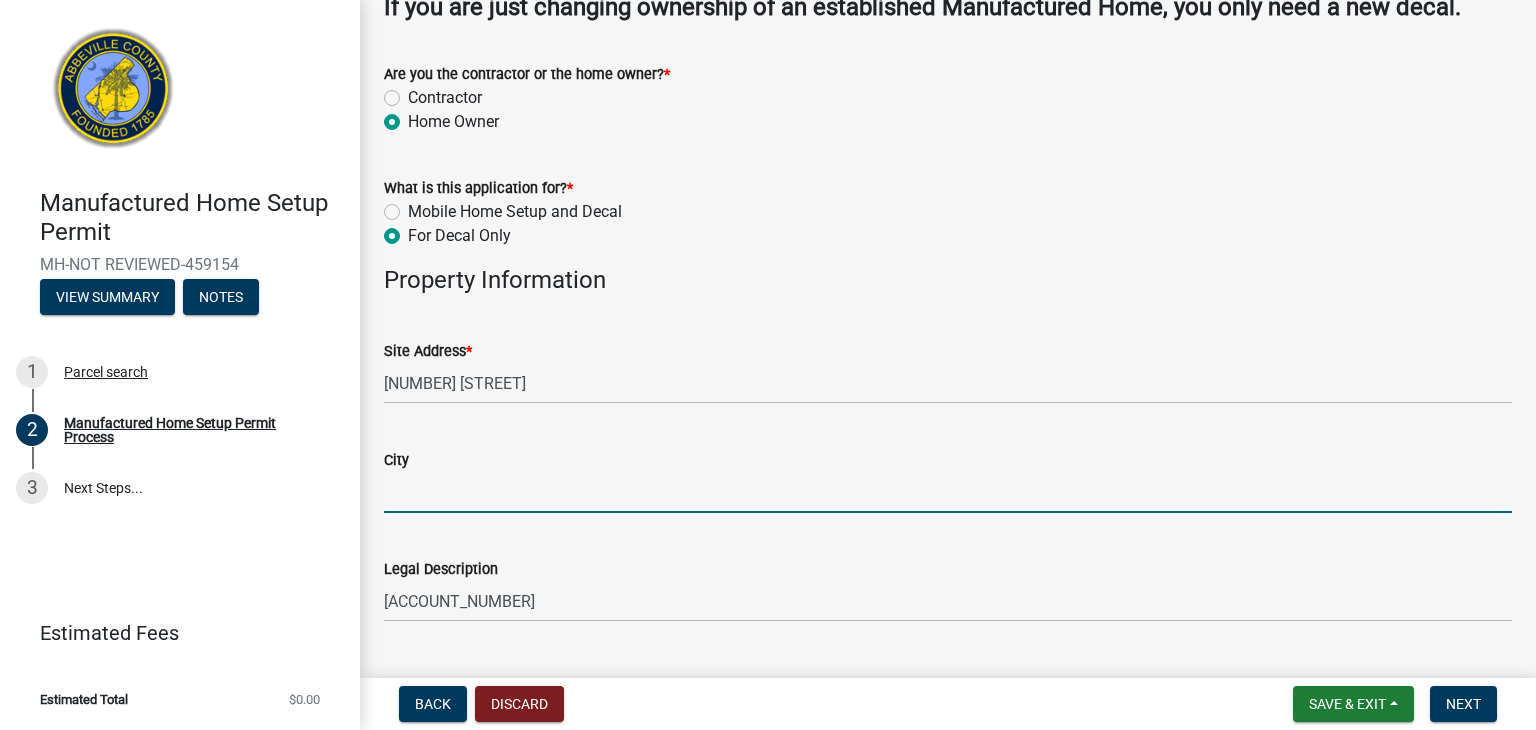 click on "City" at bounding box center [948, 492] 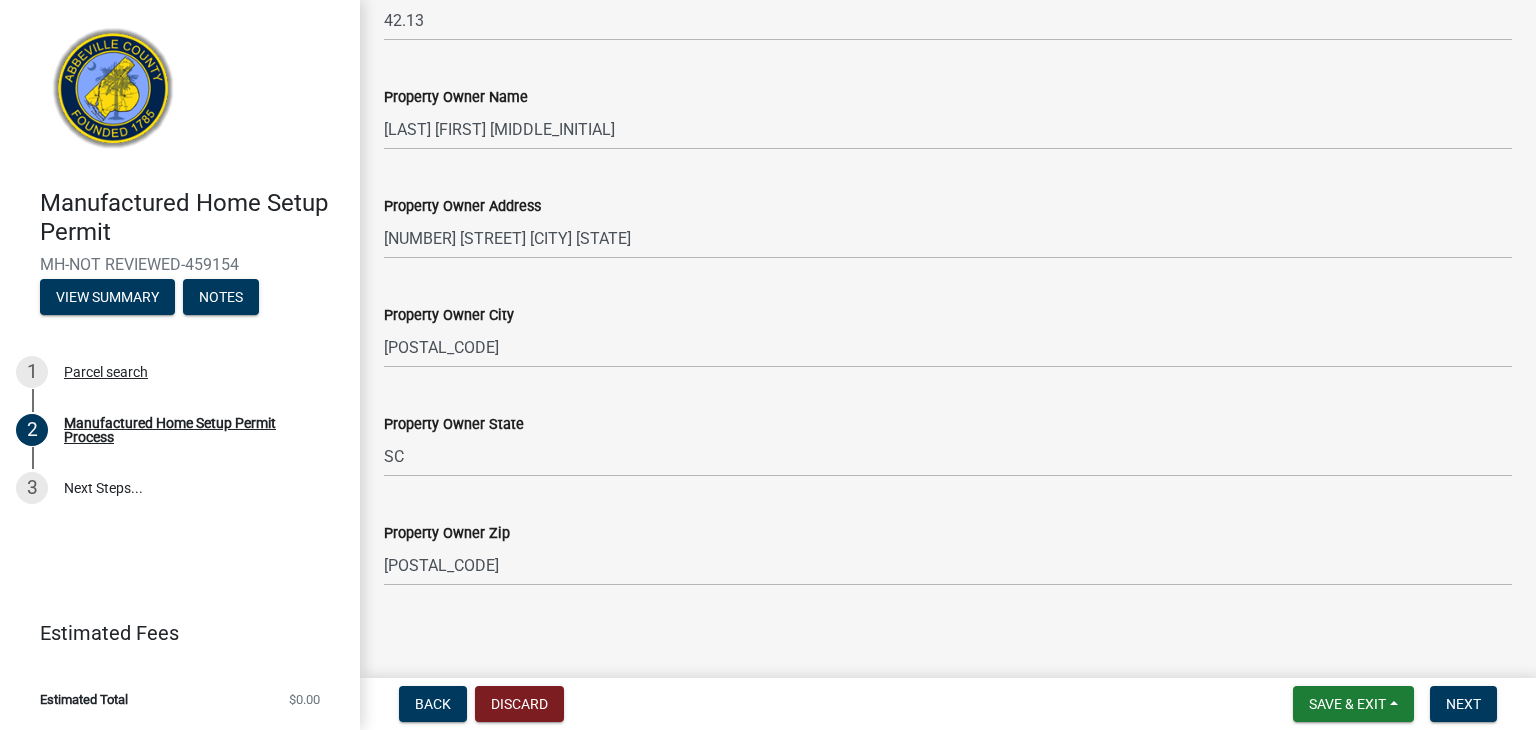 scroll, scrollTop: 1523, scrollLeft: 0, axis: vertical 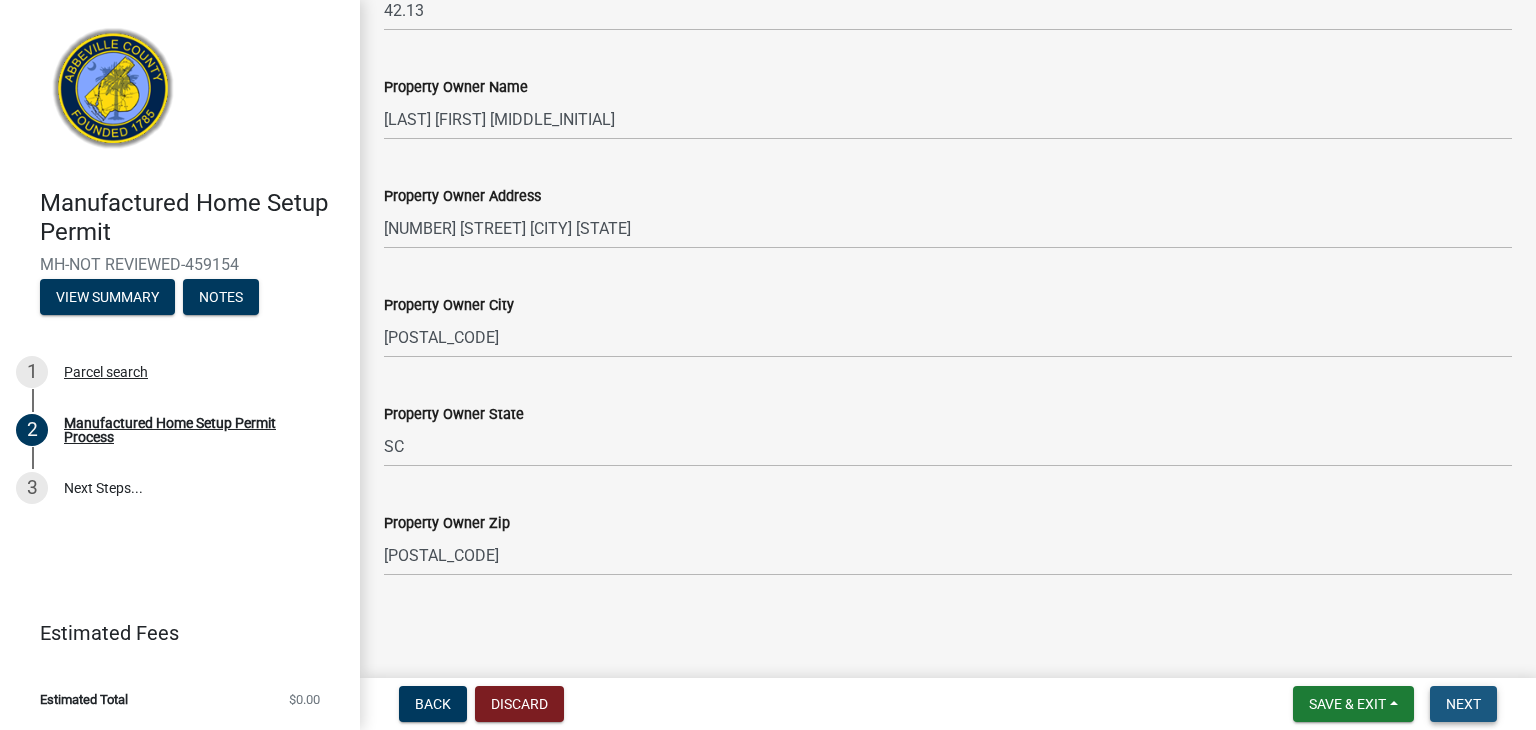 click on "Next" at bounding box center (1463, 704) 